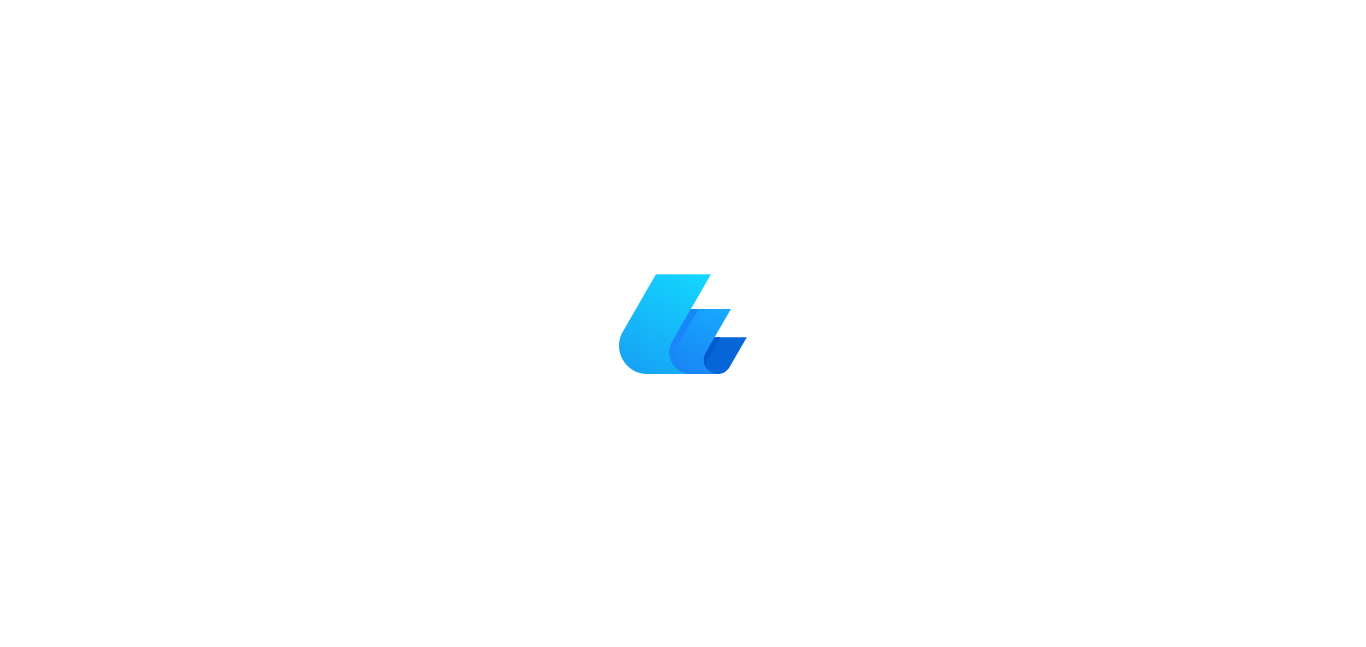 scroll, scrollTop: 0, scrollLeft: 0, axis: both 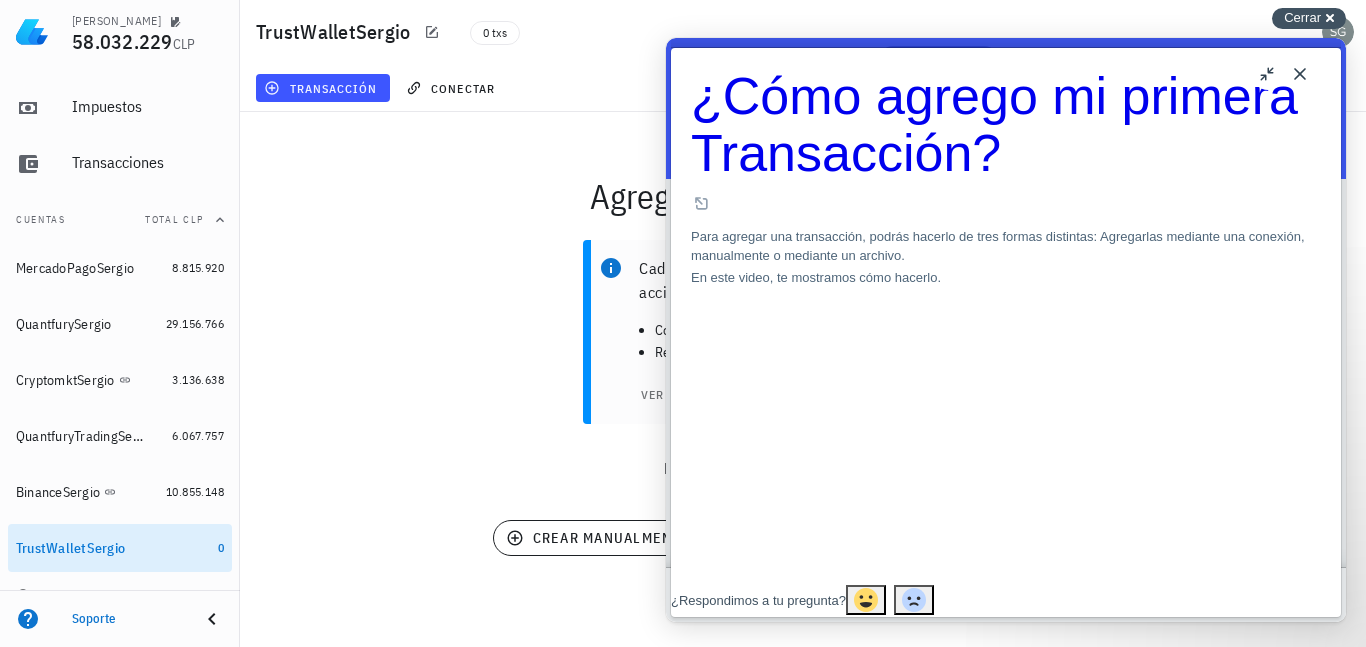 click on "Cerrar" at bounding box center [1302, 17] 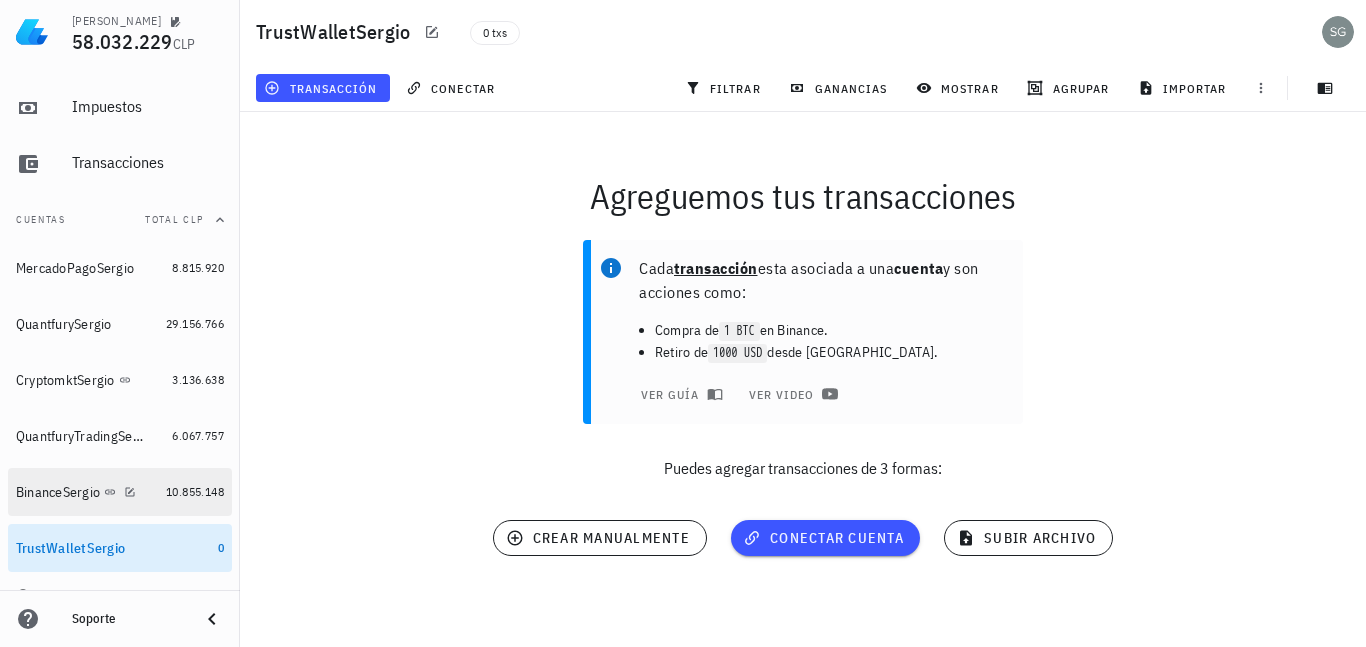 scroll, scrollTop: 126, scrollLeft: 0, axis: vertical 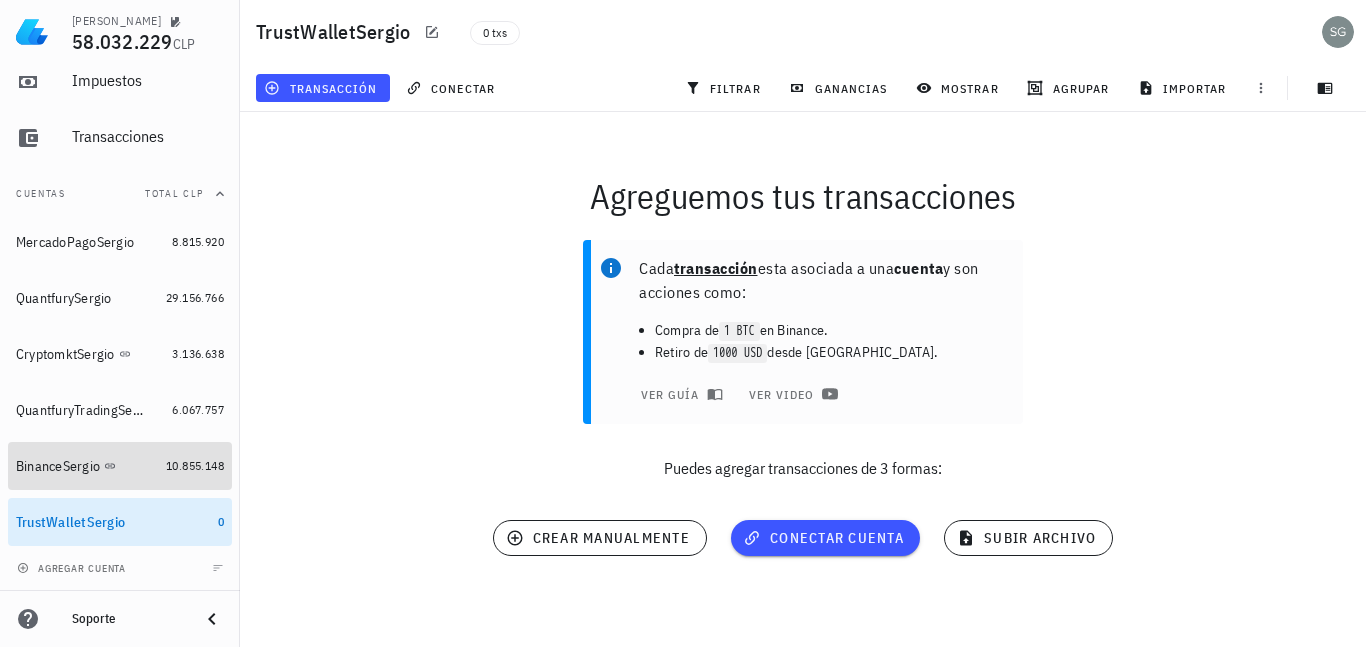 click on "BinanceSergio" at bounding box center [58, 466] 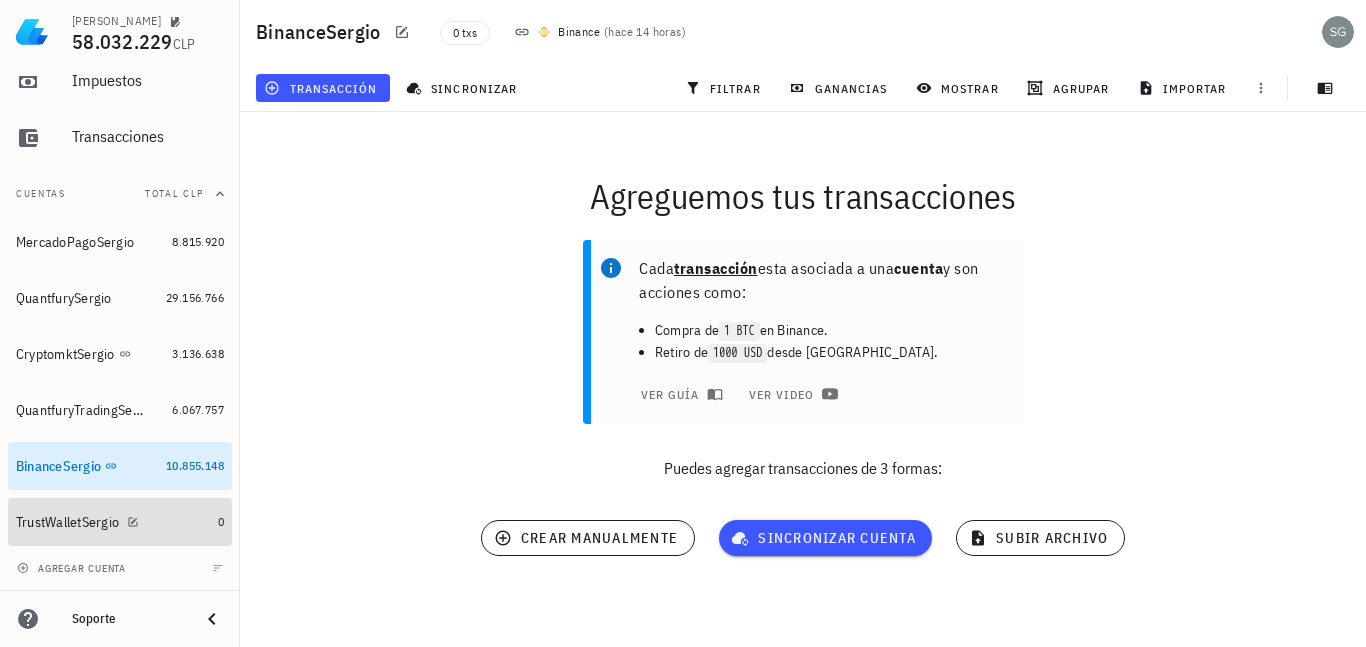 click on "TrustWalletSergio" at bounding box center (67, 522) 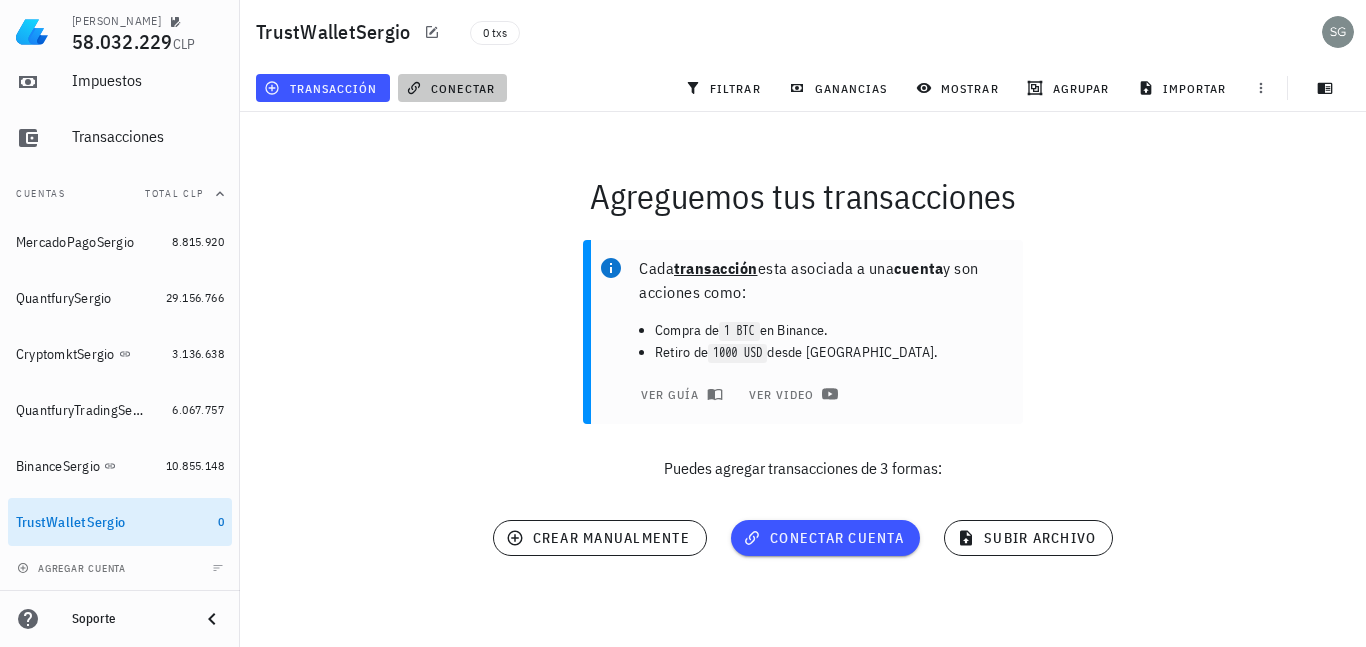 click on "conectar" at bounding box center (452, 88) 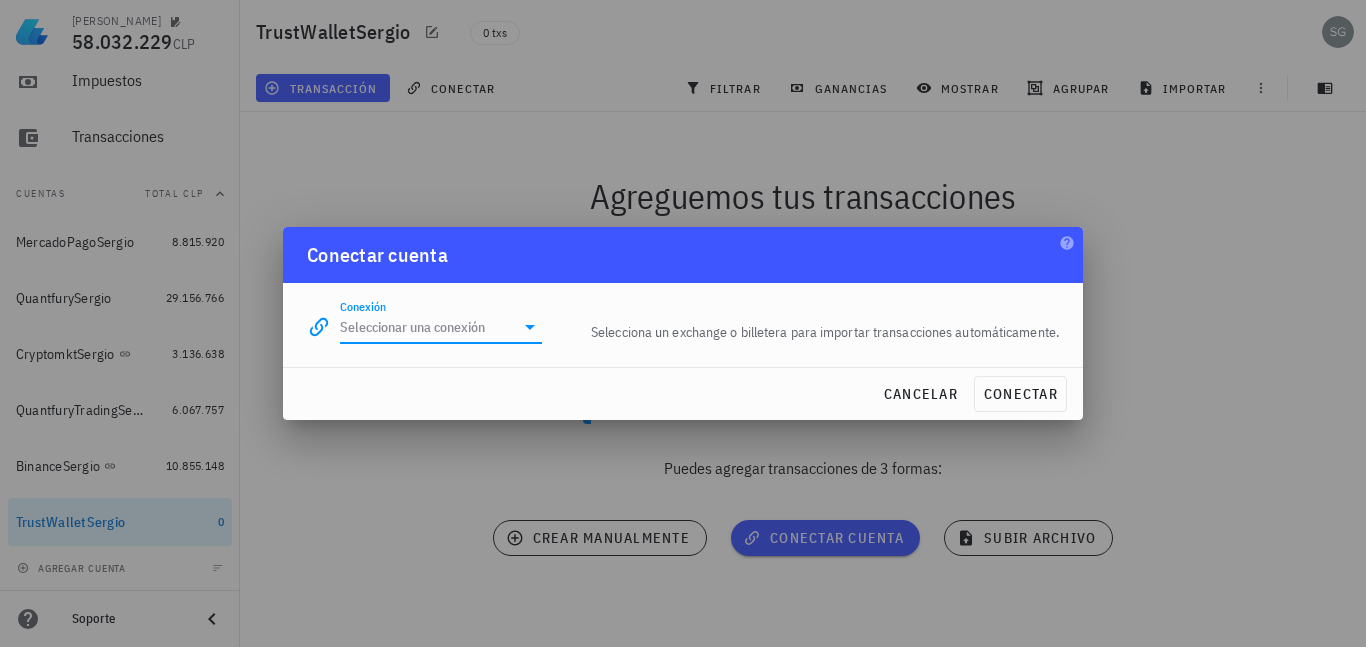 click on "Conexión" at bounding box center [427, 327] 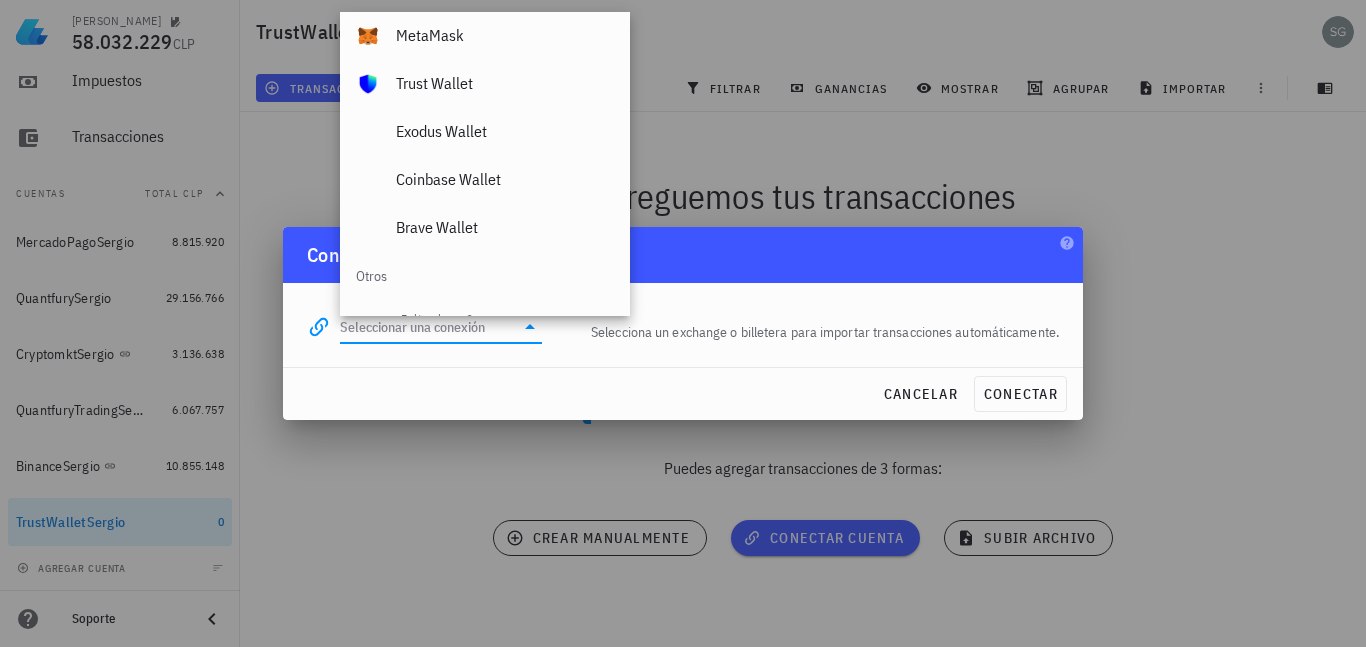 scroll, scrollTop: 1400, scrollLeft: 0, axis: vertical 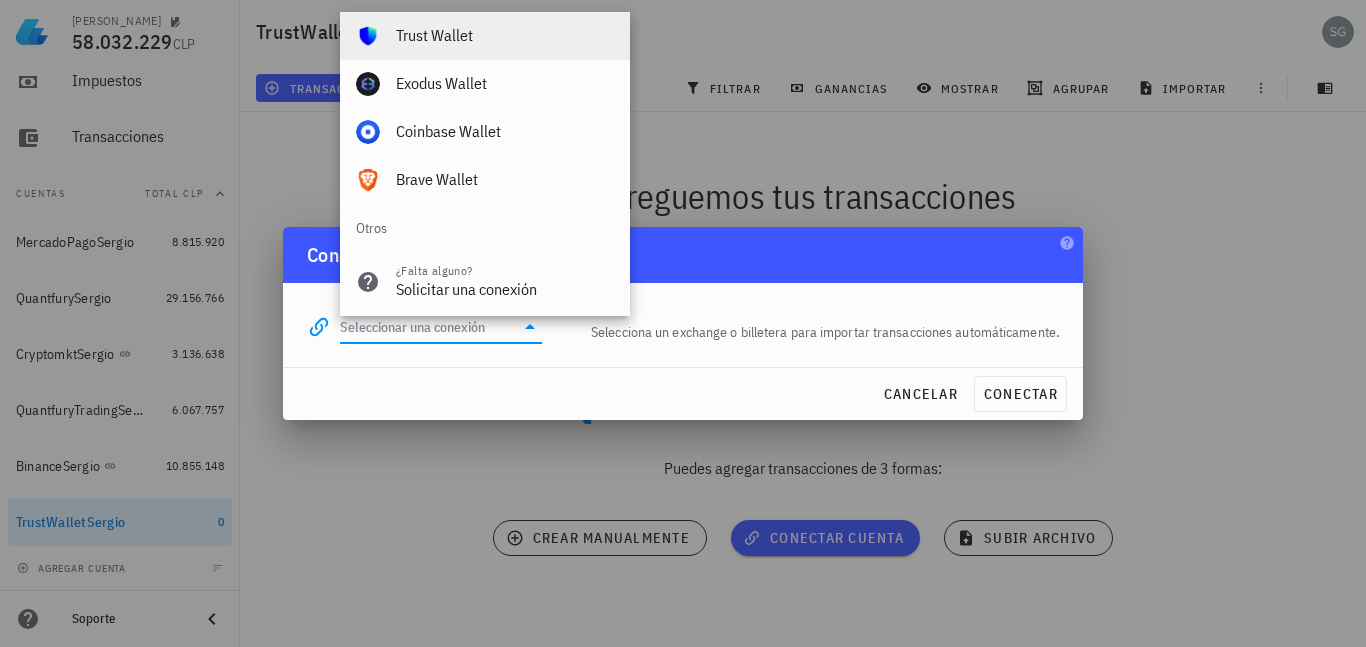 click on "Trust Wallet" at bounding box center (505, 35) 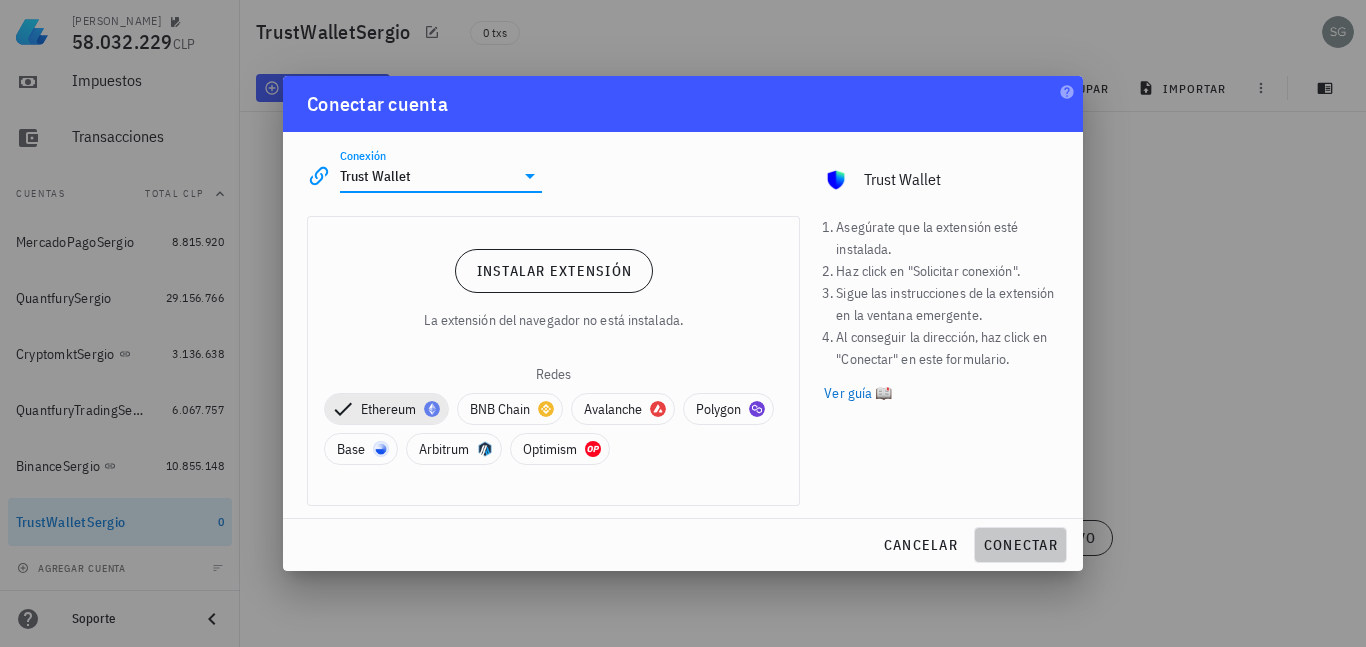 click on "conectar" at bounding box center (1020, 545) 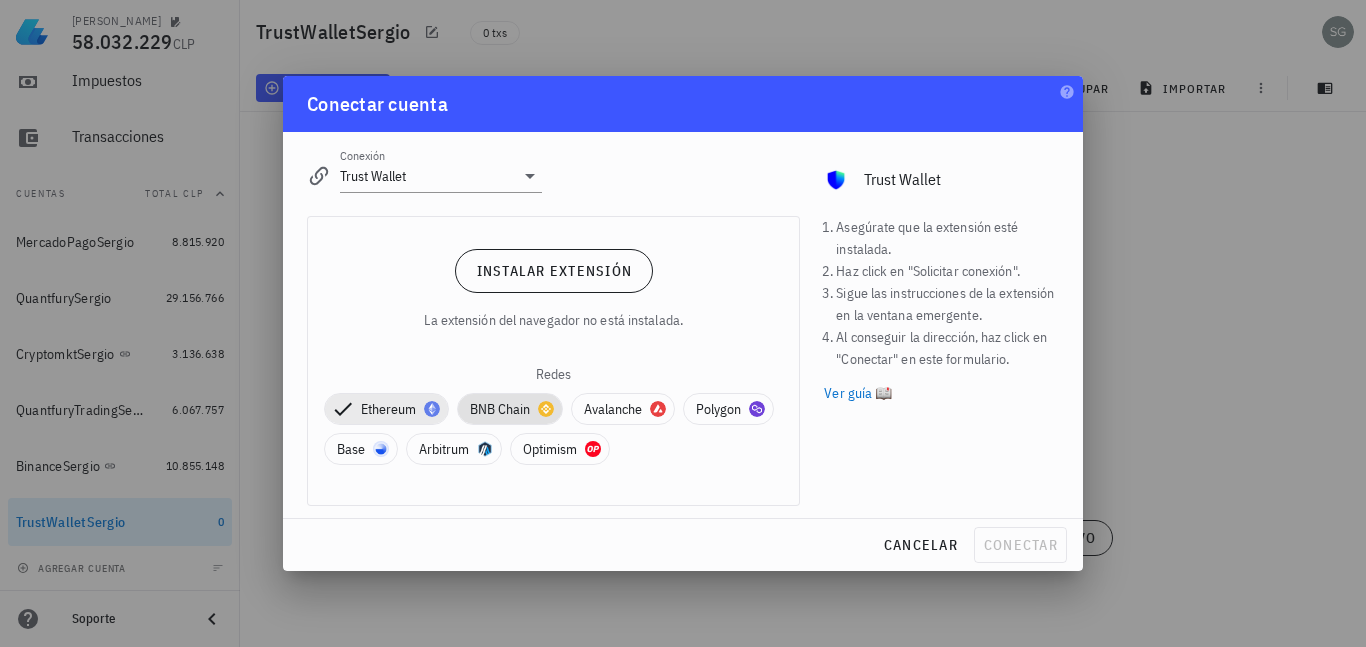 click on "BNB Chain" at bounding box center (510, 409) 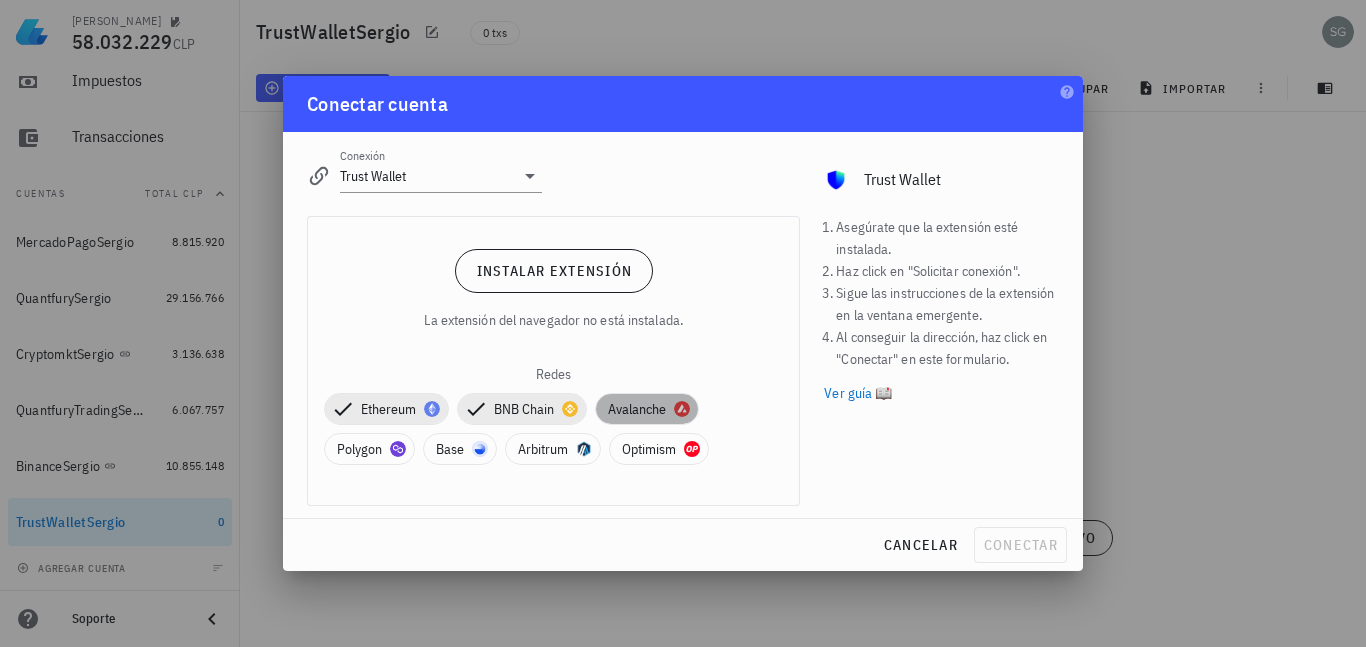 click on "Avalanche" at bounding box center (647, 409) 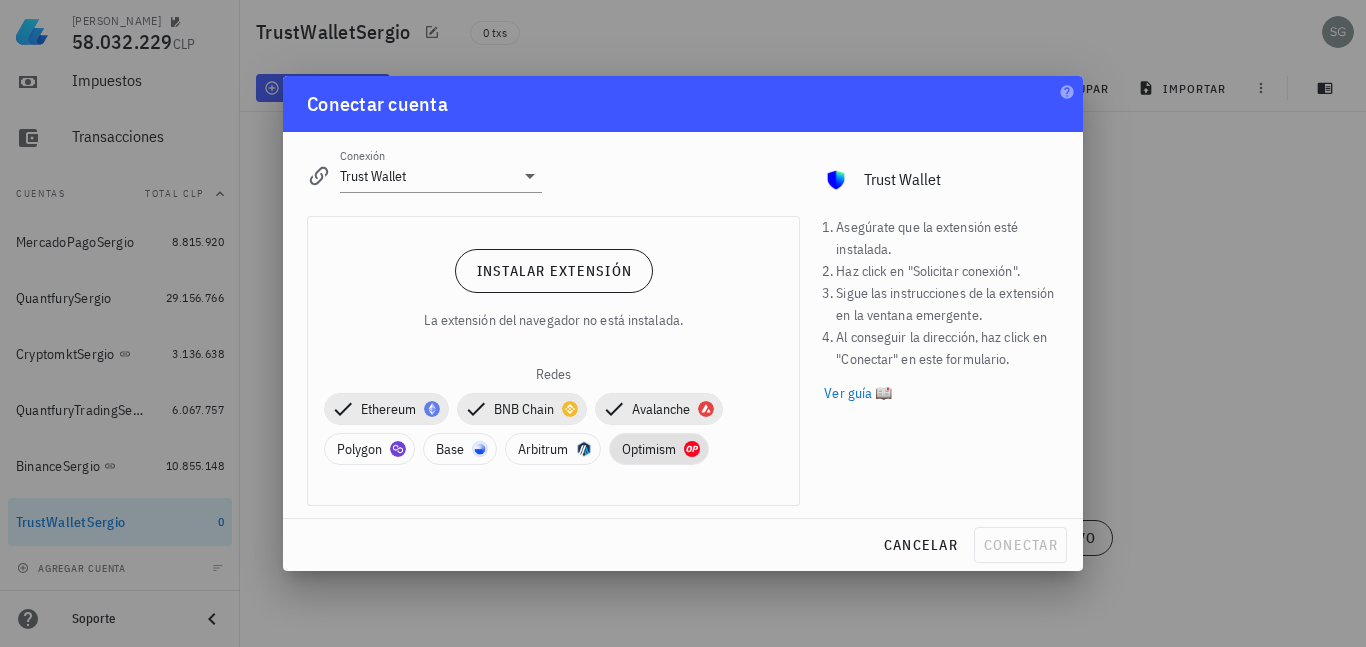 click on "Optimism" at bounding box center [659, 449] 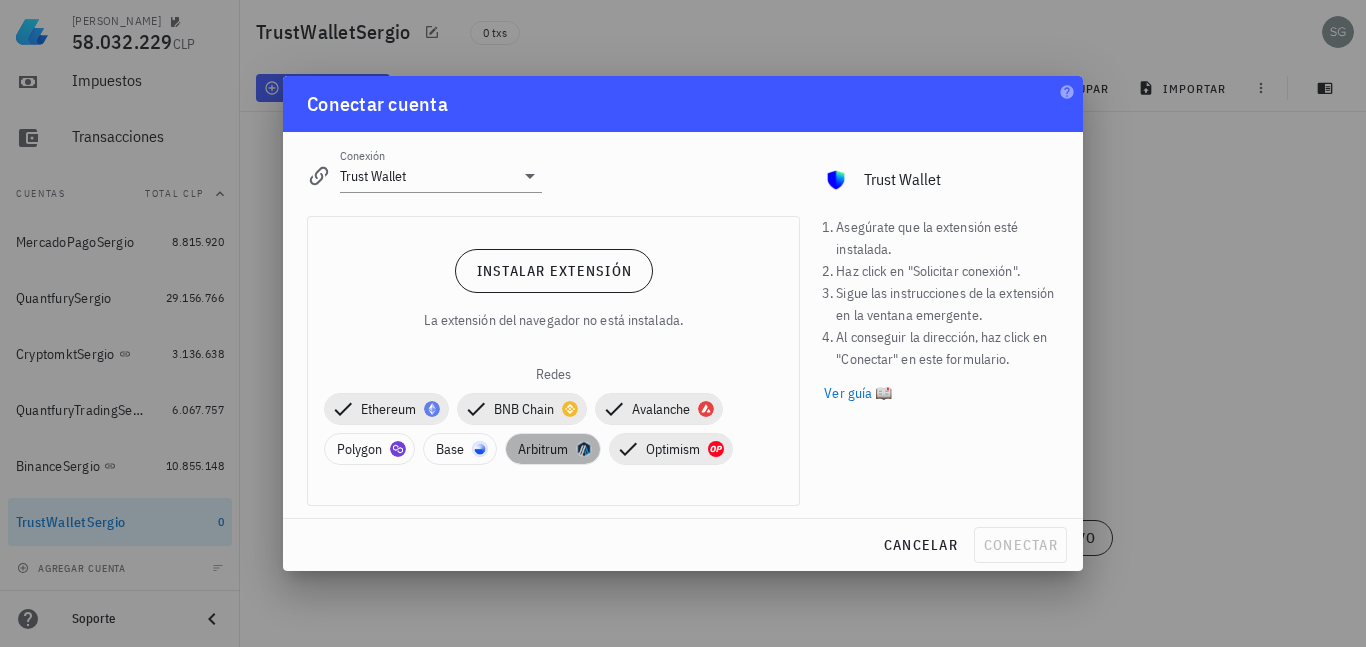 click on "Arbitrum" at bounding box center [553, 449] 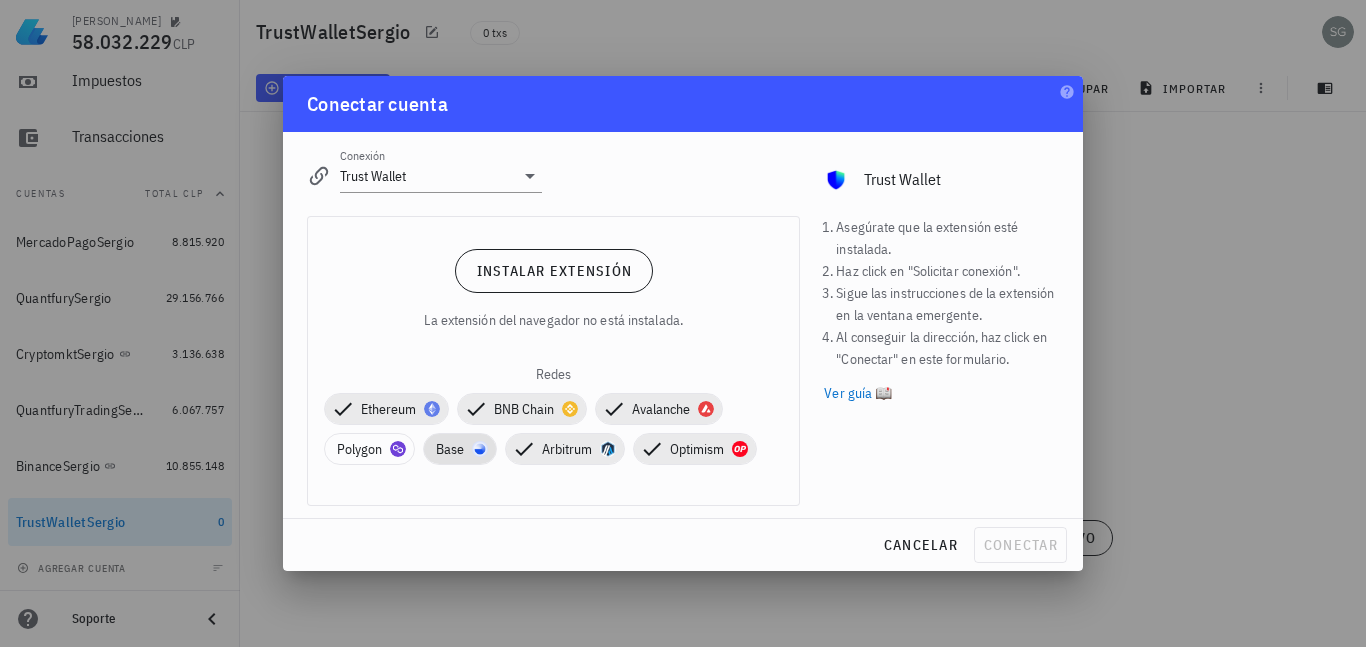 drag, startPoint x: 445, startPoint y: 439, endPoint x: 404, endPoint y: 440, distance: 41.01219 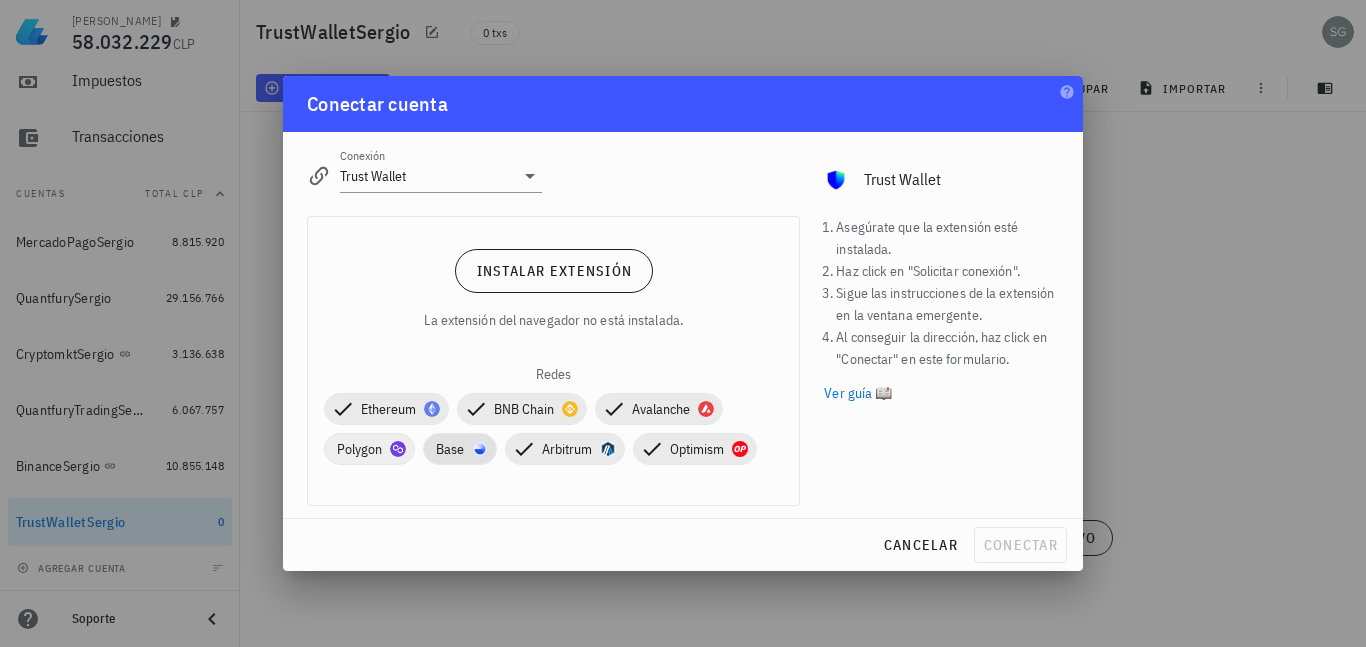 click on "Base" at bounding box center [460, 449] 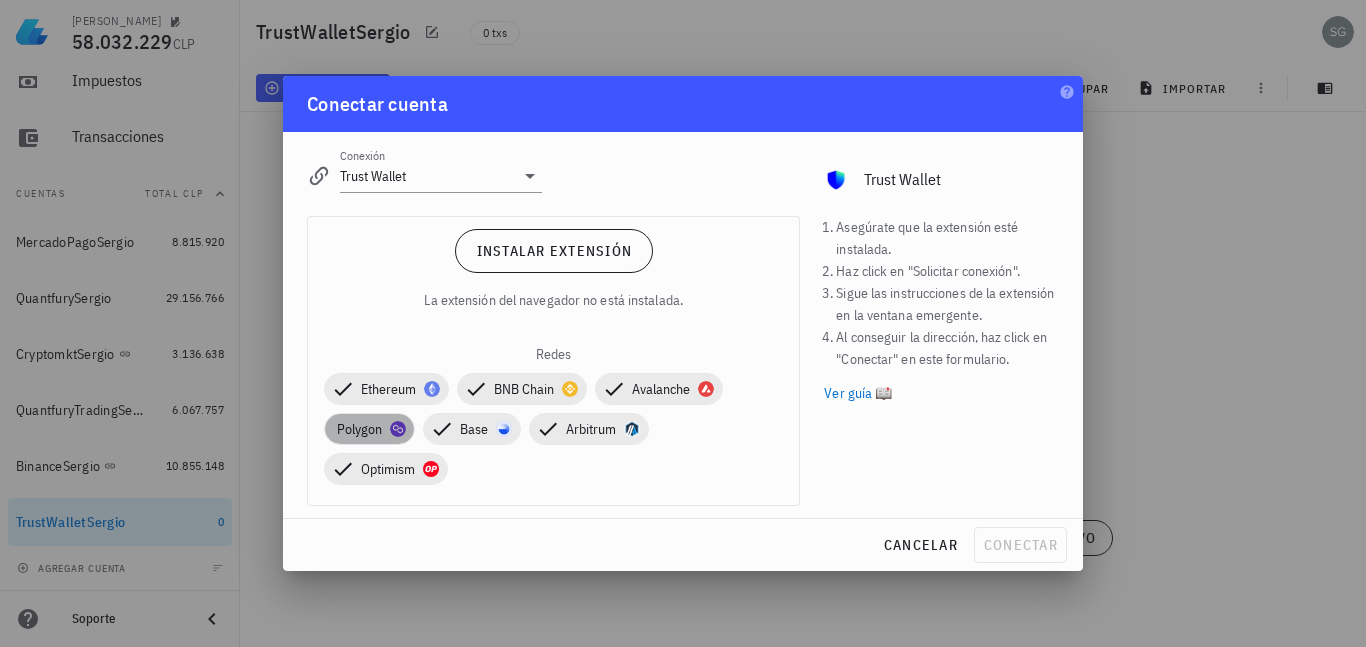 click on "Polygon" at bounding box center (369, 429) 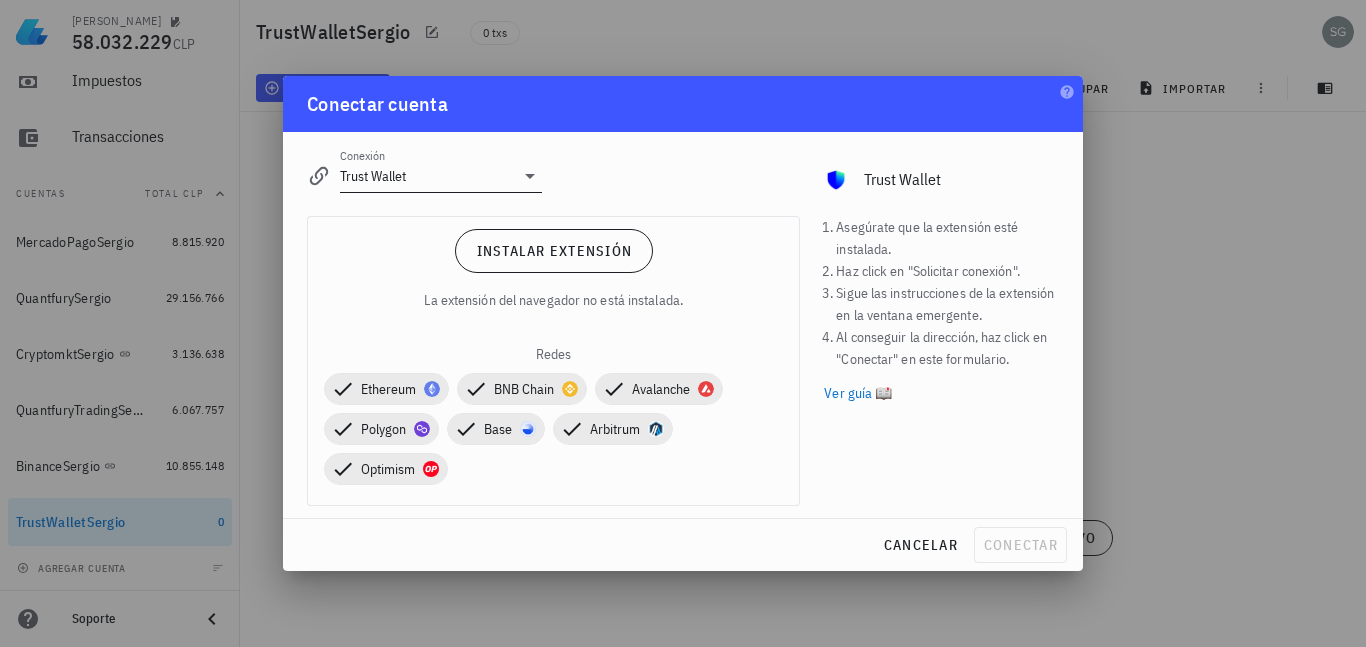 click 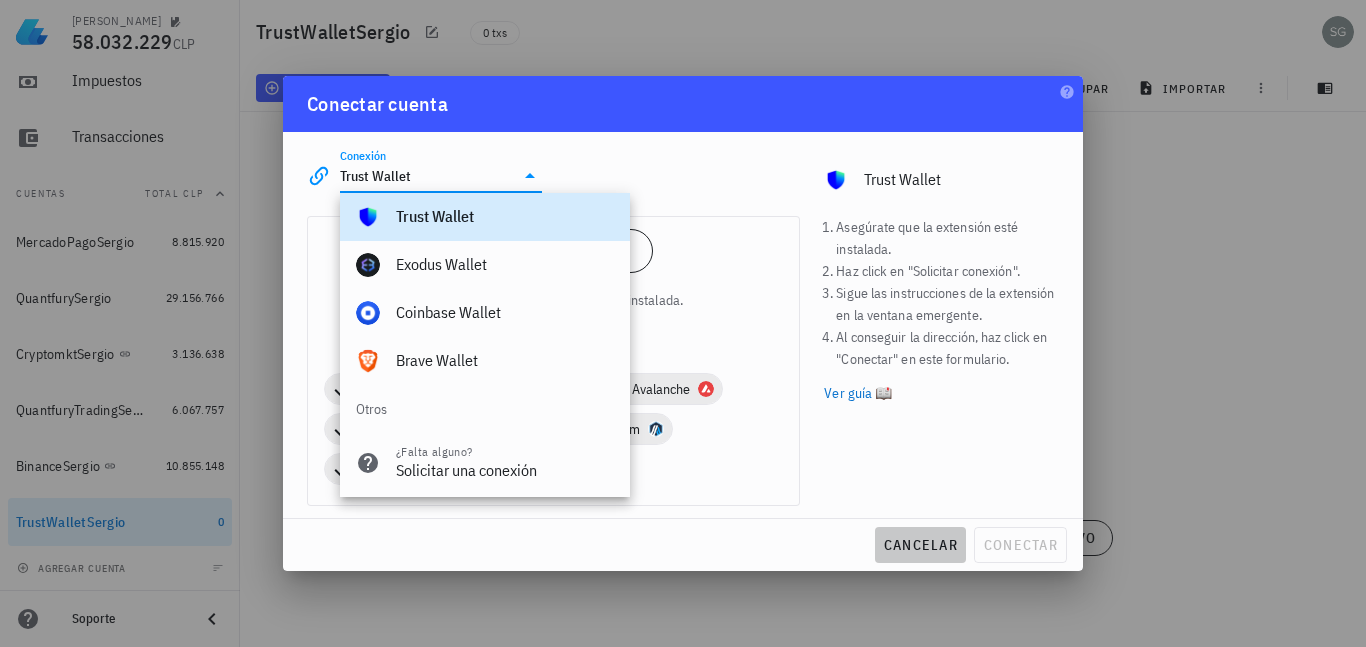 click on "cancelar" at bounding box center (920, 545) 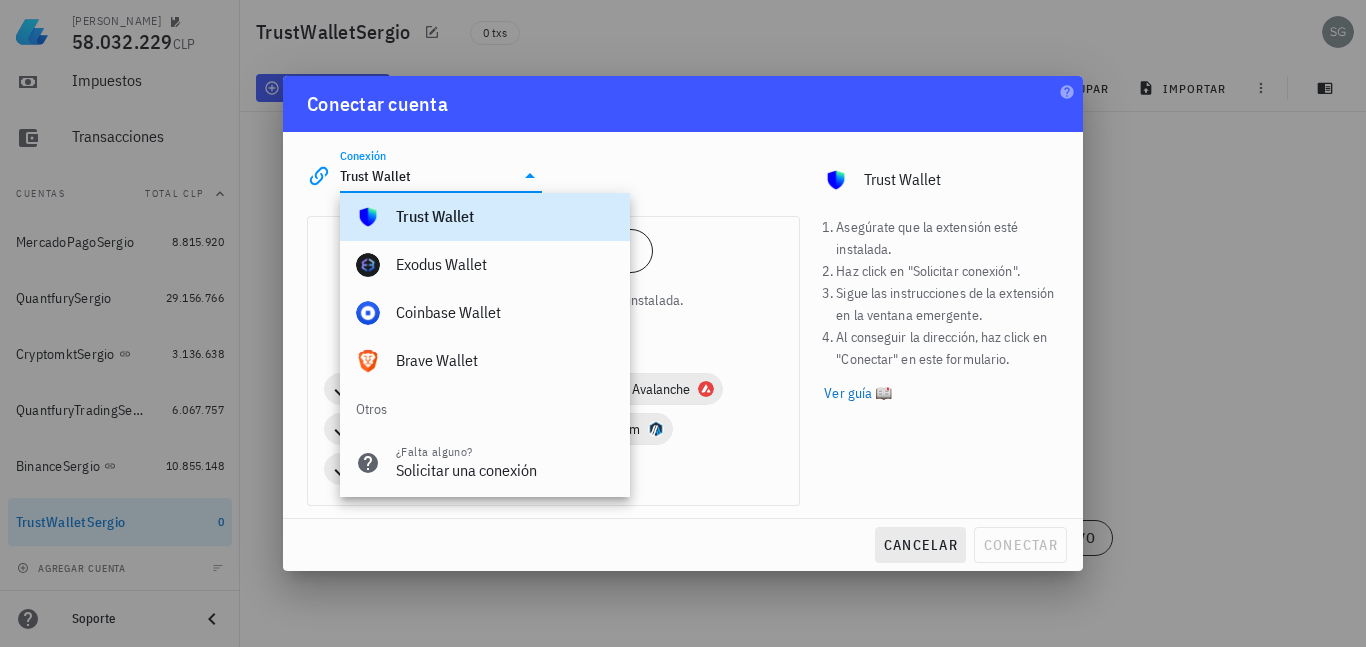 type 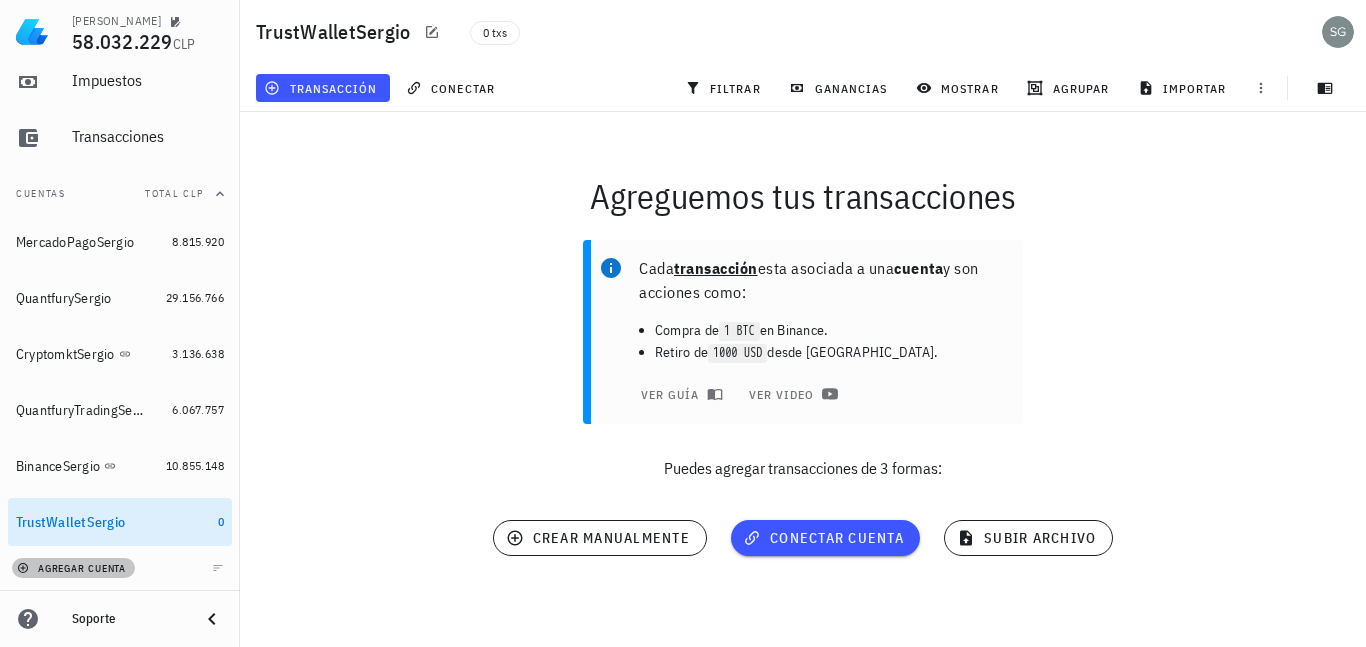 click on "agregar cuenta" at bounding box center (73, 568) 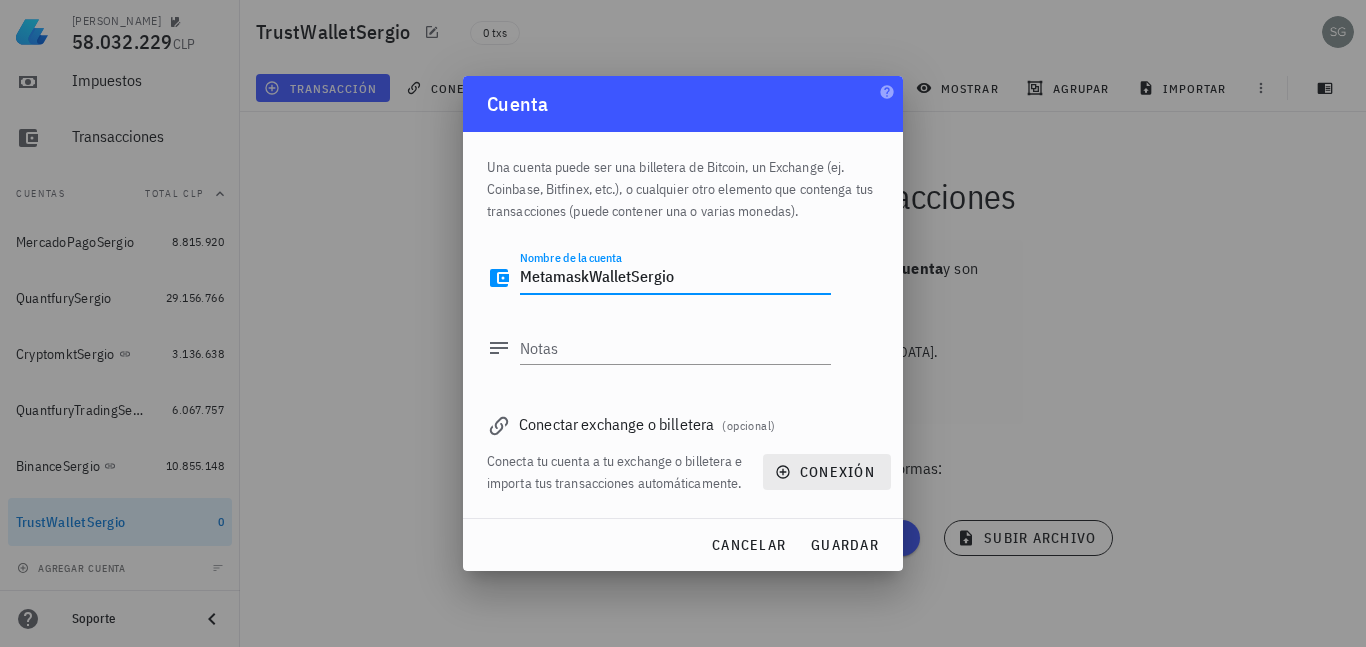type on "MetamaskWalletSergio" 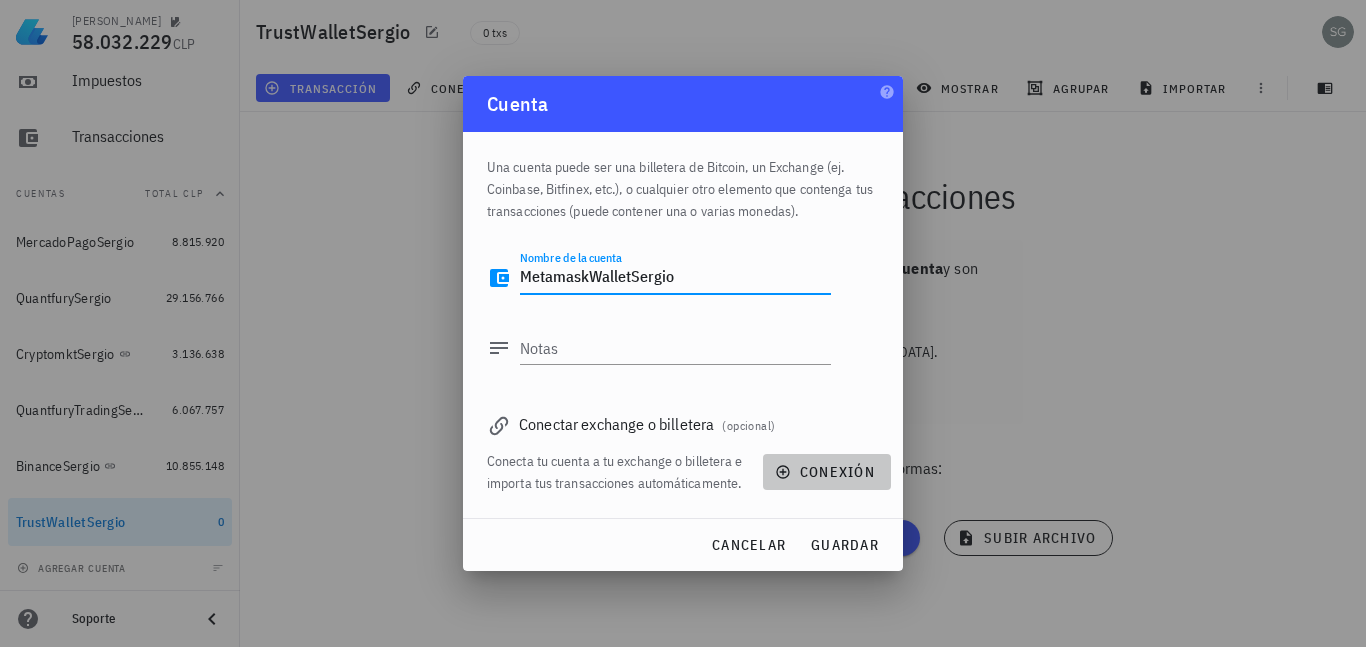 click on "conexión" at bounding box center [827, 472] 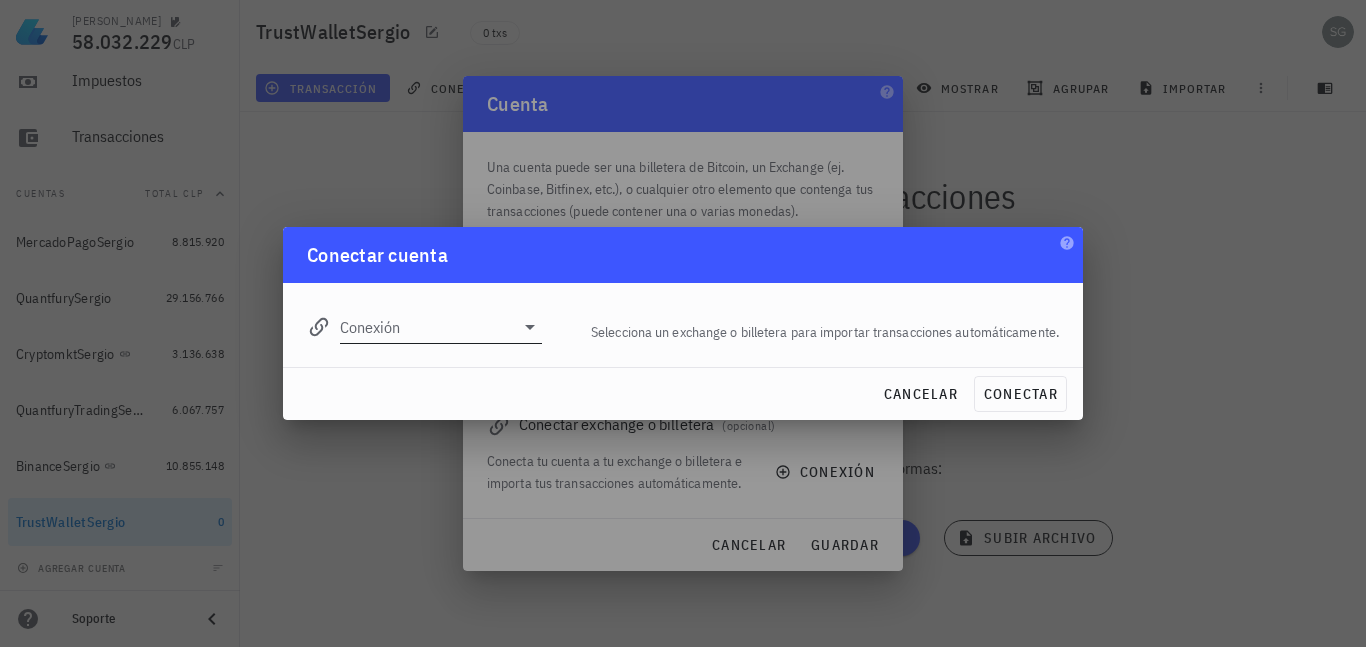 click on "Conexión" at bounding box center (441, 327) 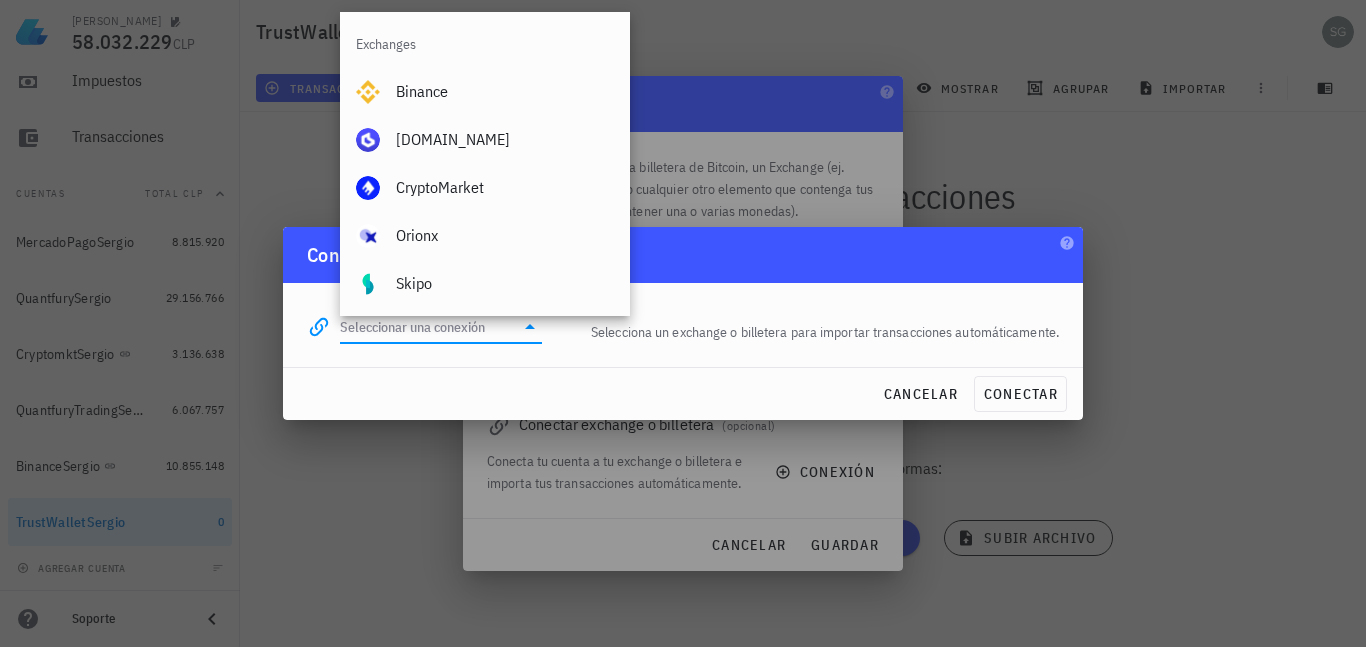 click at bounding box center (530, 327) 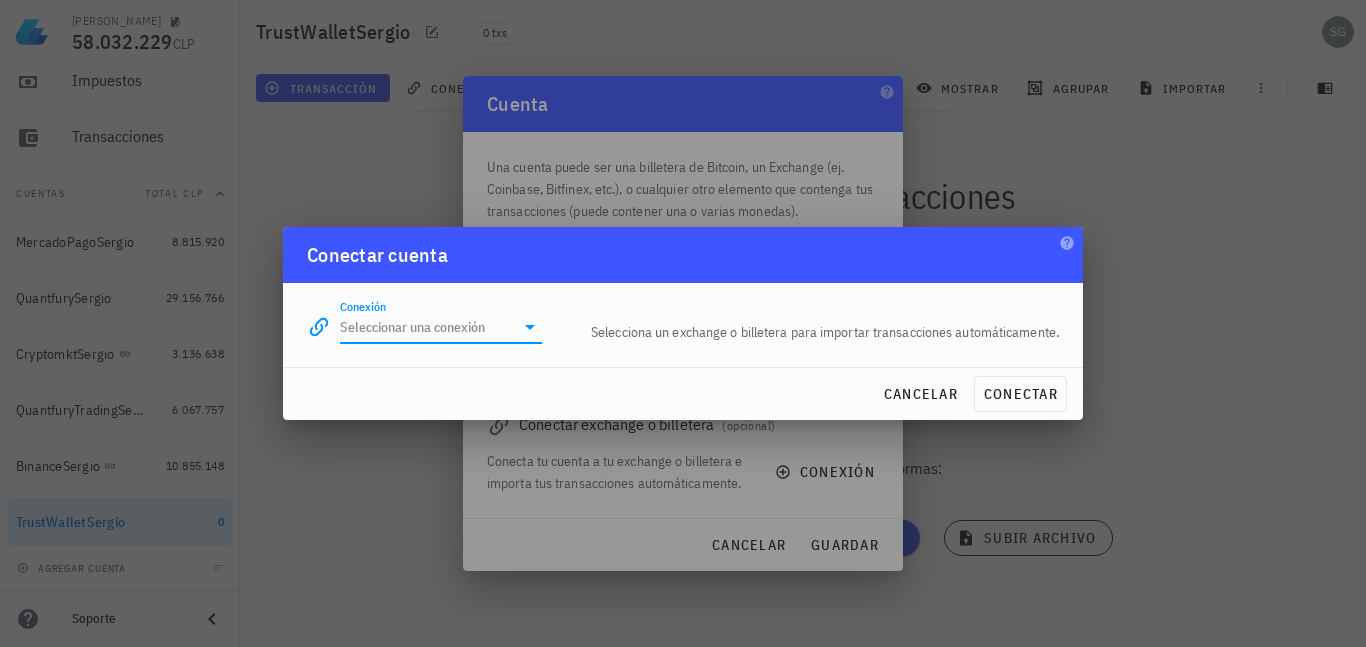 click 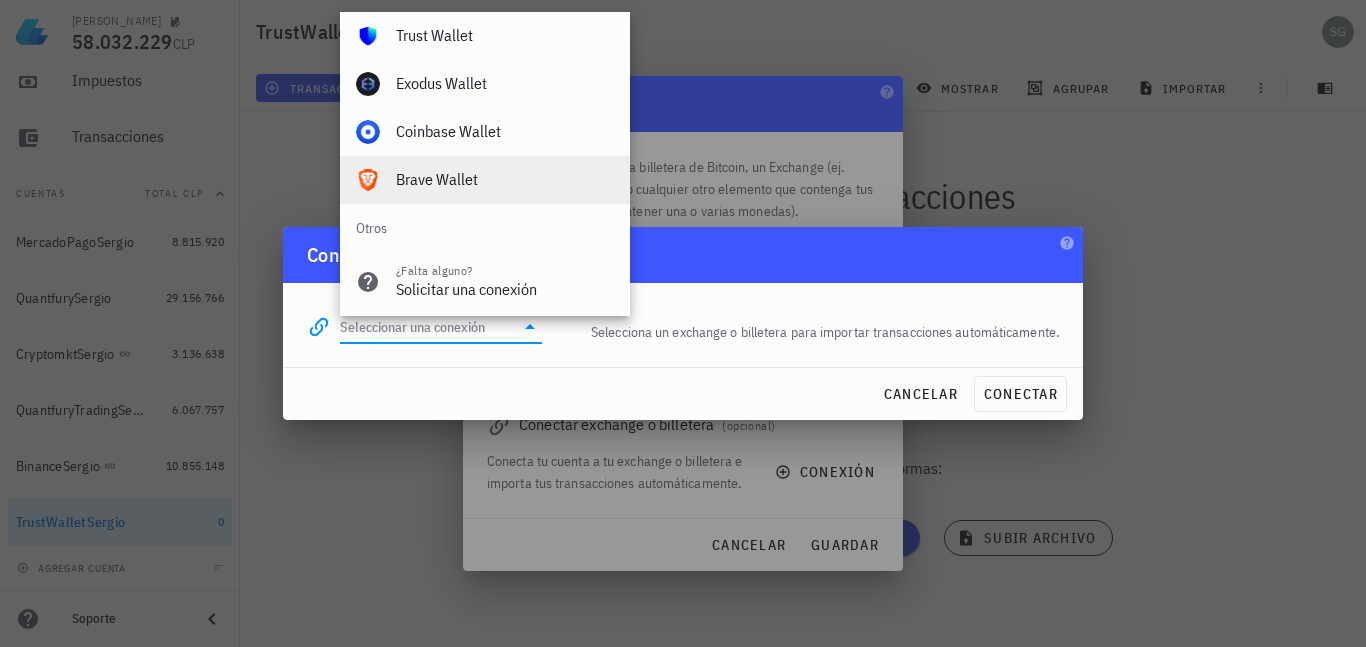 scroll, scrollTop: 1300, scrollLeft: 0, axis: vertical 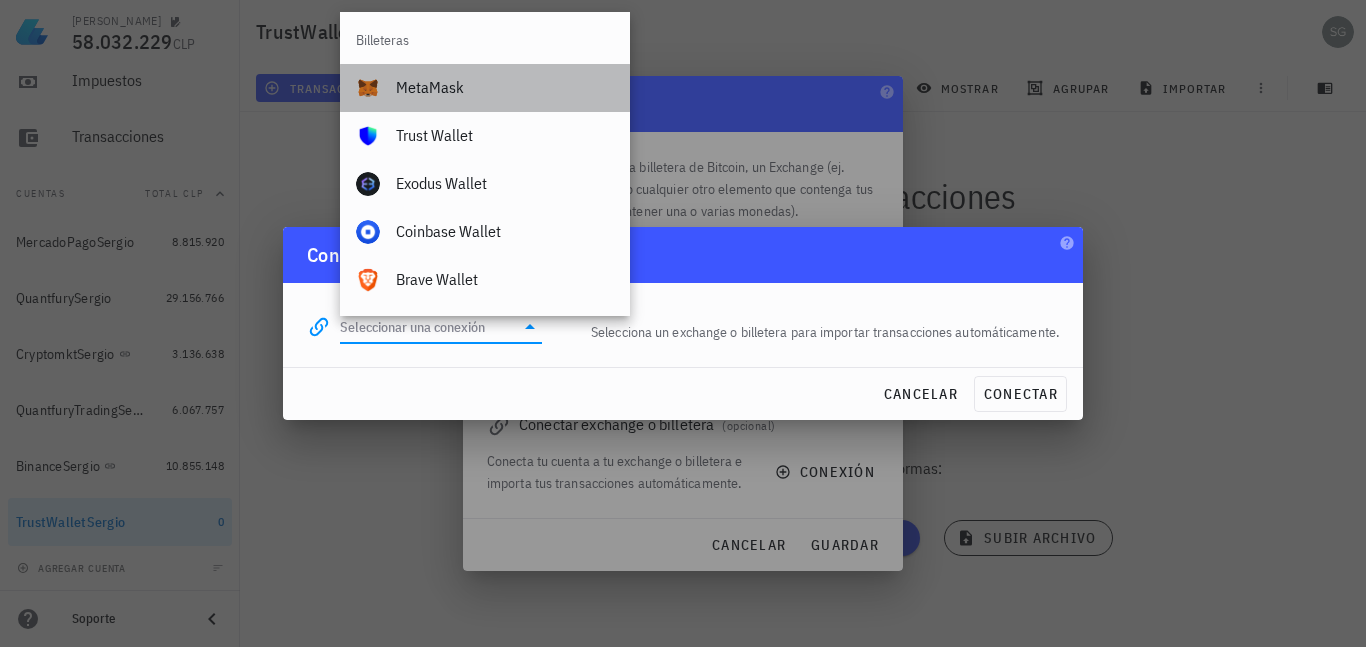 click on "MetaMask" at bounding box center (505, 87) 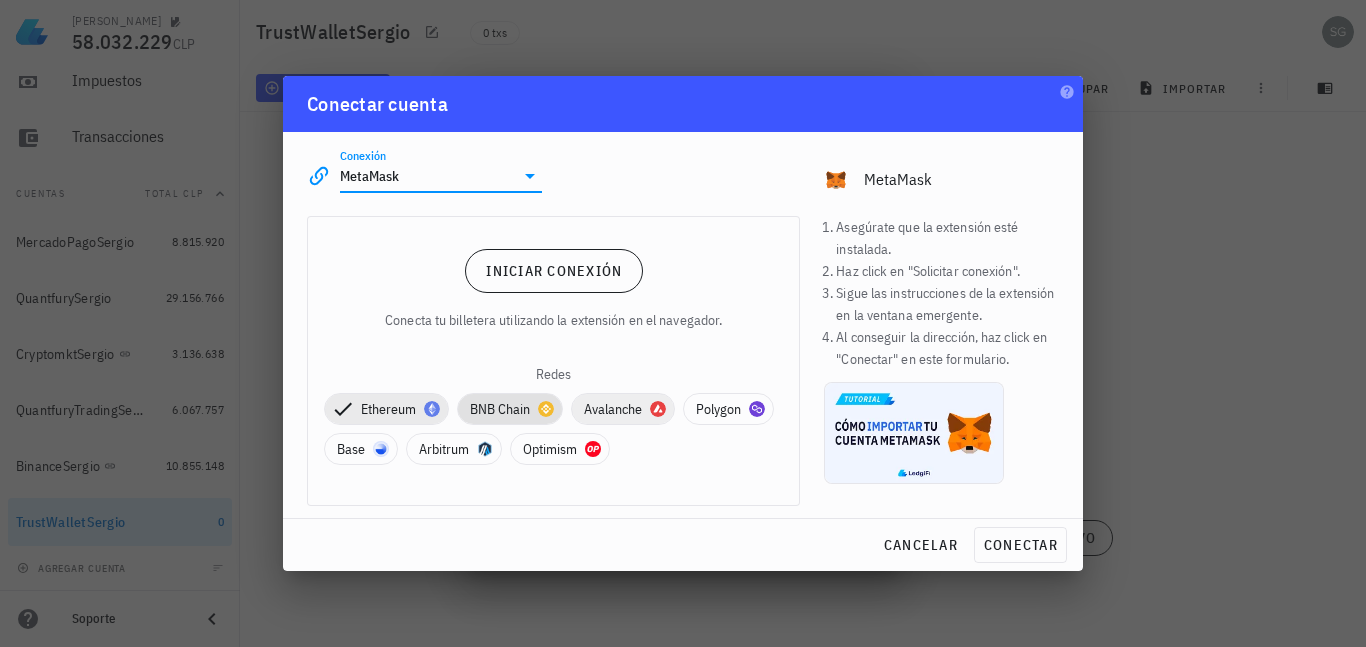 click on "BNB Chain" at bounding box center [510, 409] 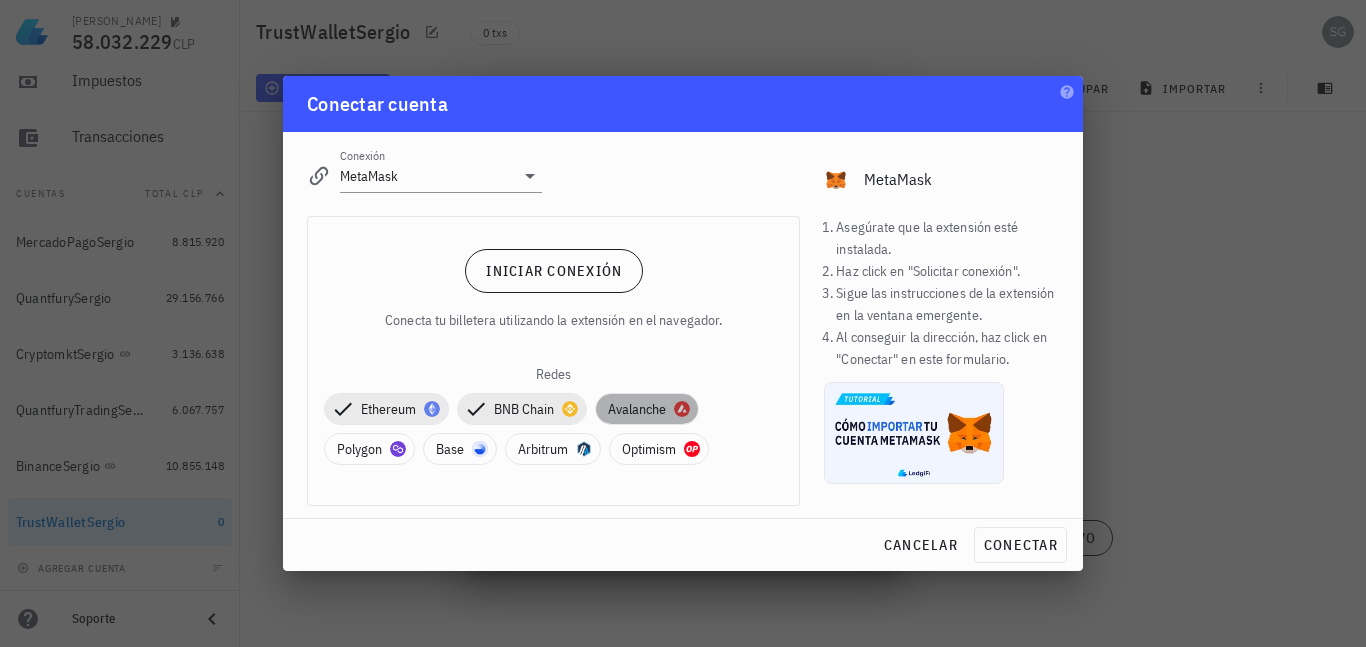 click on "Avalanche" at bounding box center (647, 409) 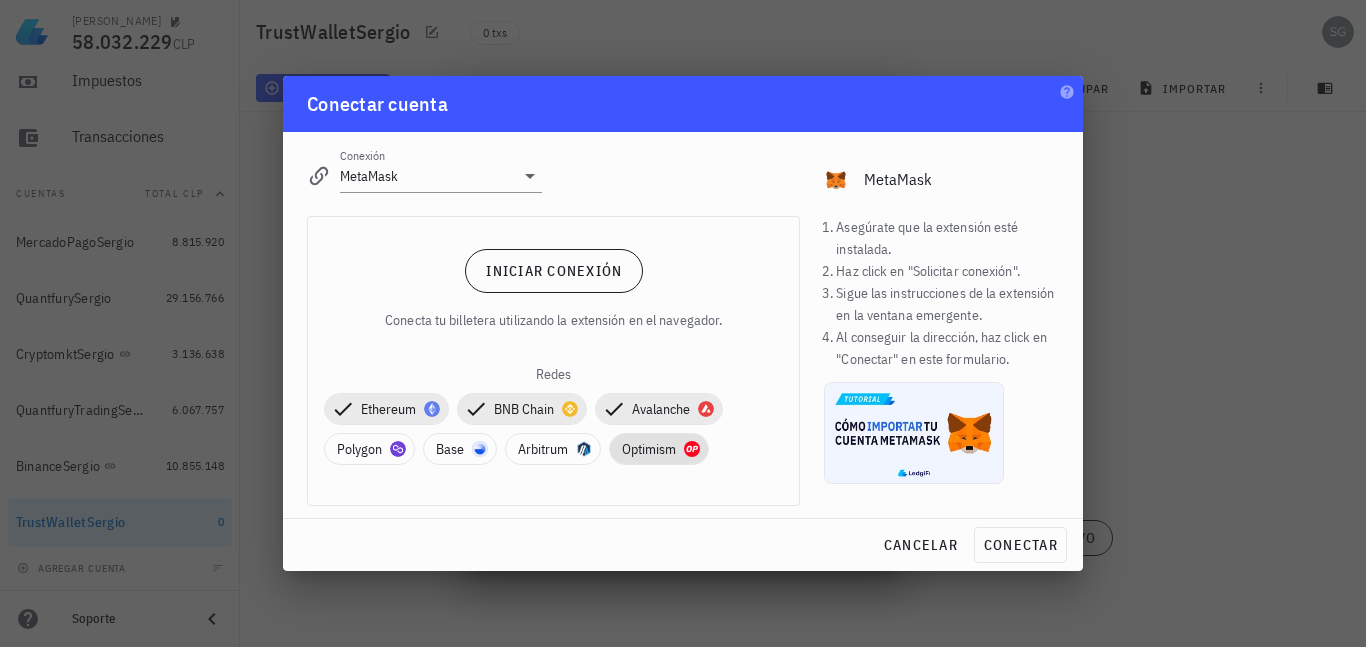 click on "Optimism" at bounding box center [659, 449] 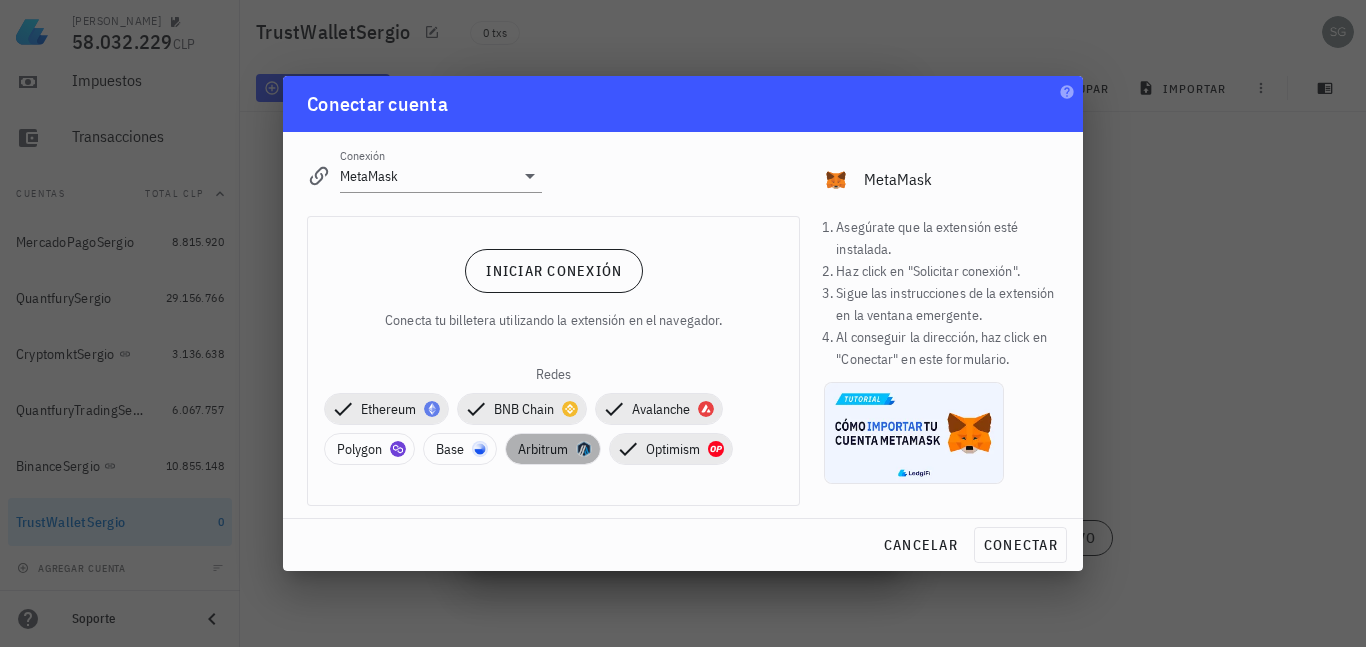 click on "Arbitrum" at bounding box center [553, 449] 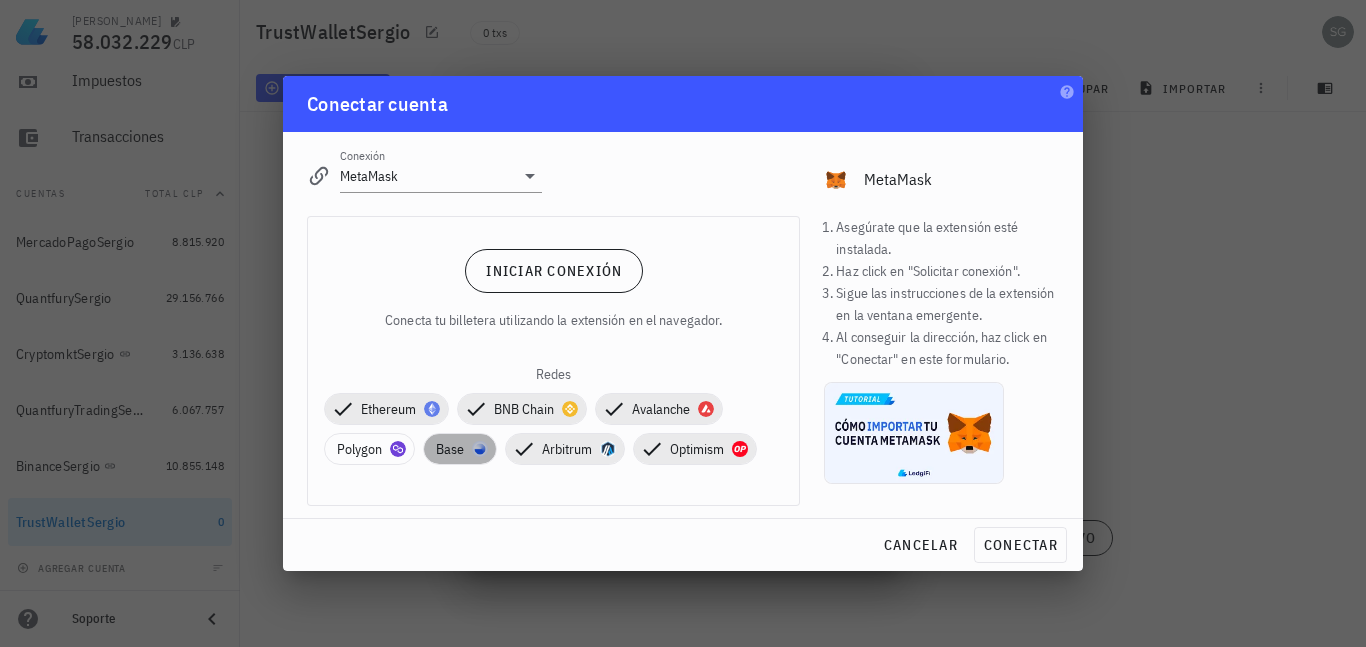 click at bounding box center (480, 449) 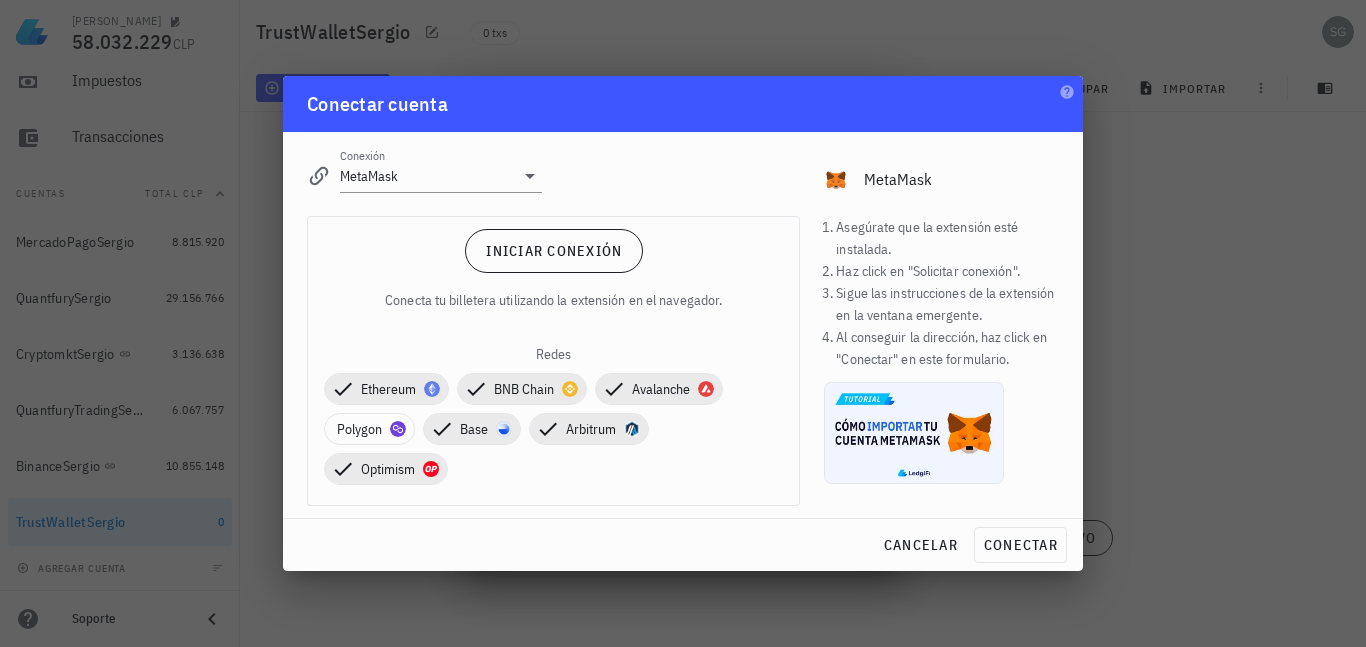 click on "Ethereum
BNB Chain
Avalanche
Polygon
Base
[GEOGRAPHIC_DATA]
Optimism" at bounding box center [553, 429] 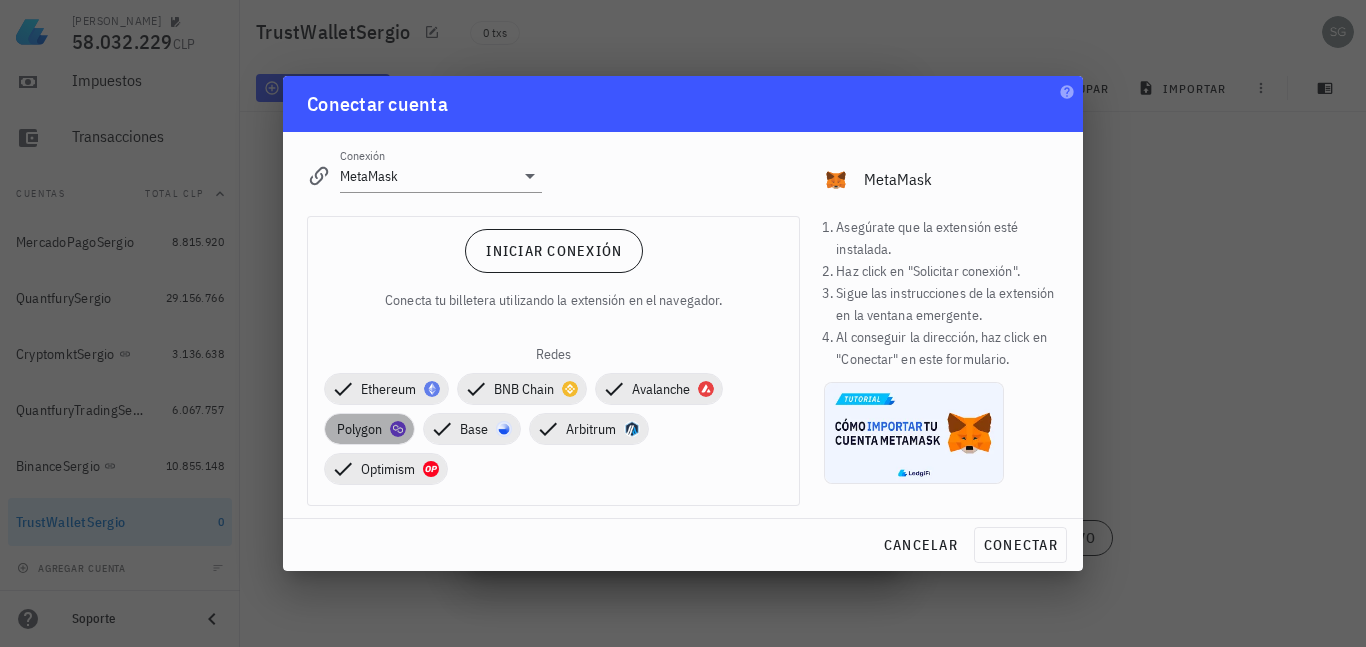 click on "Polygon" at bounding box center [369, 429] 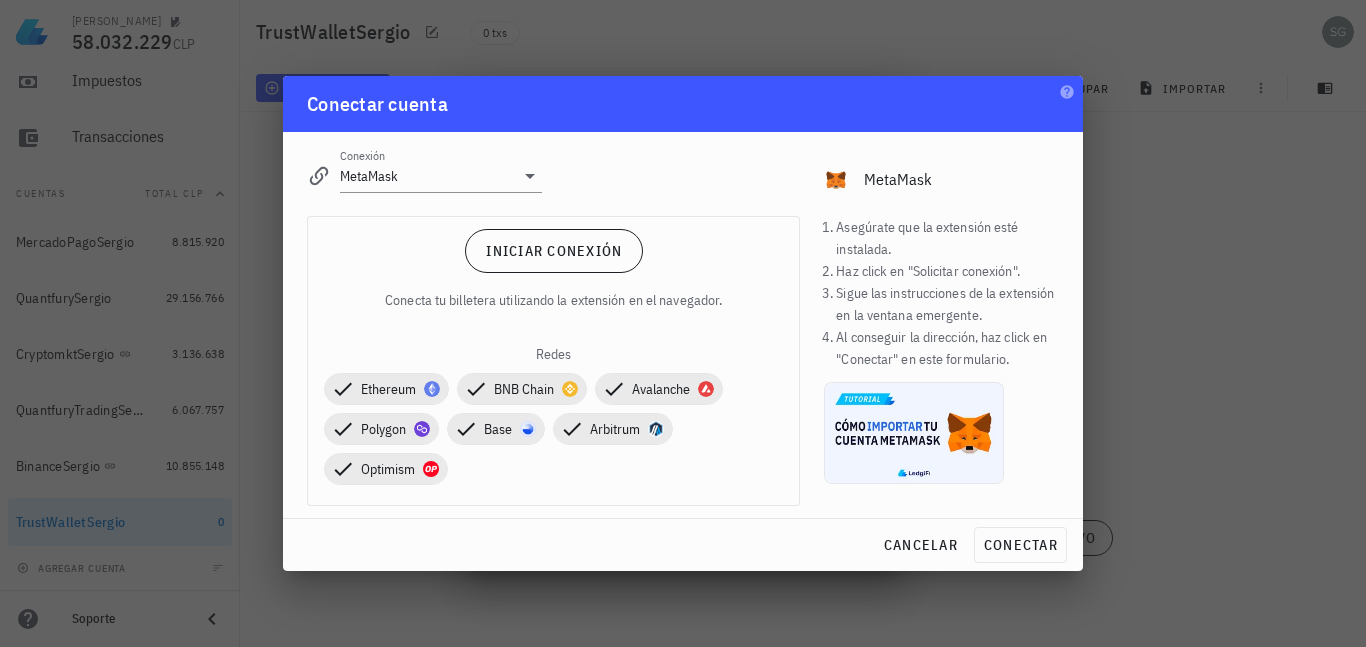 click on "Conecta tu billetera utilizando la extensión en el navegador." at bounding box center [553, 300] 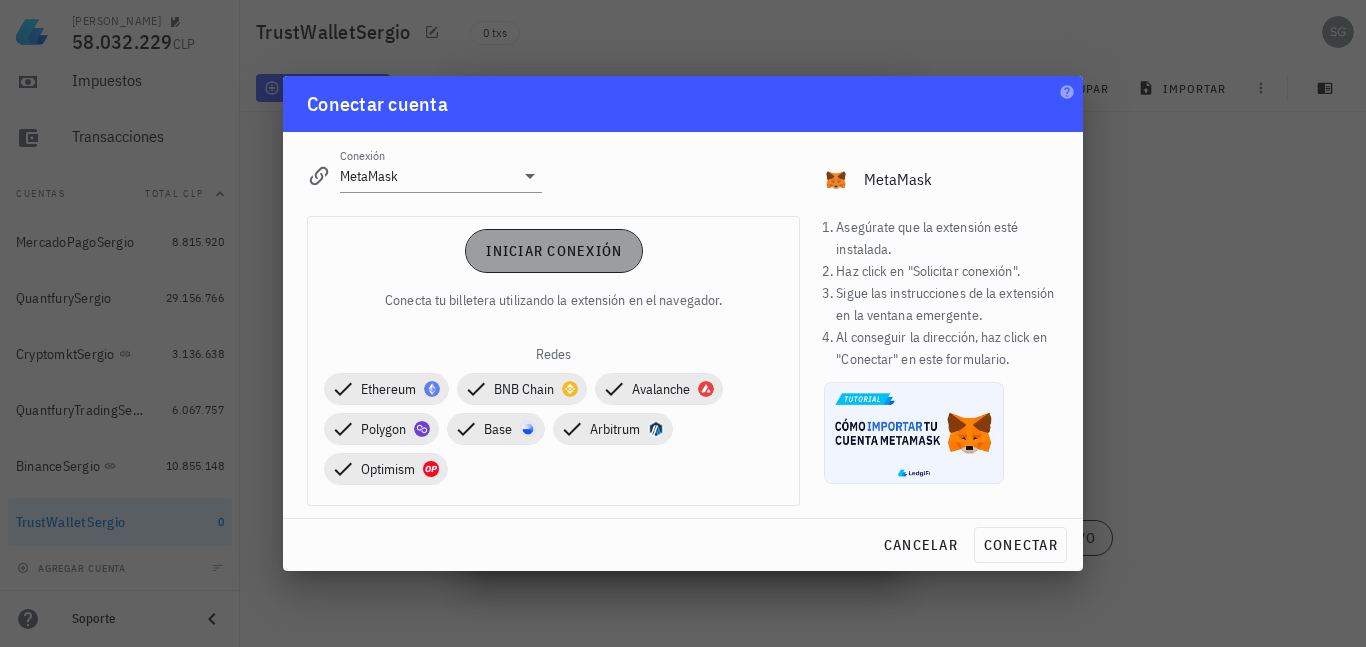 click on "Iniciar conexión" at bounding box center [554, 251] 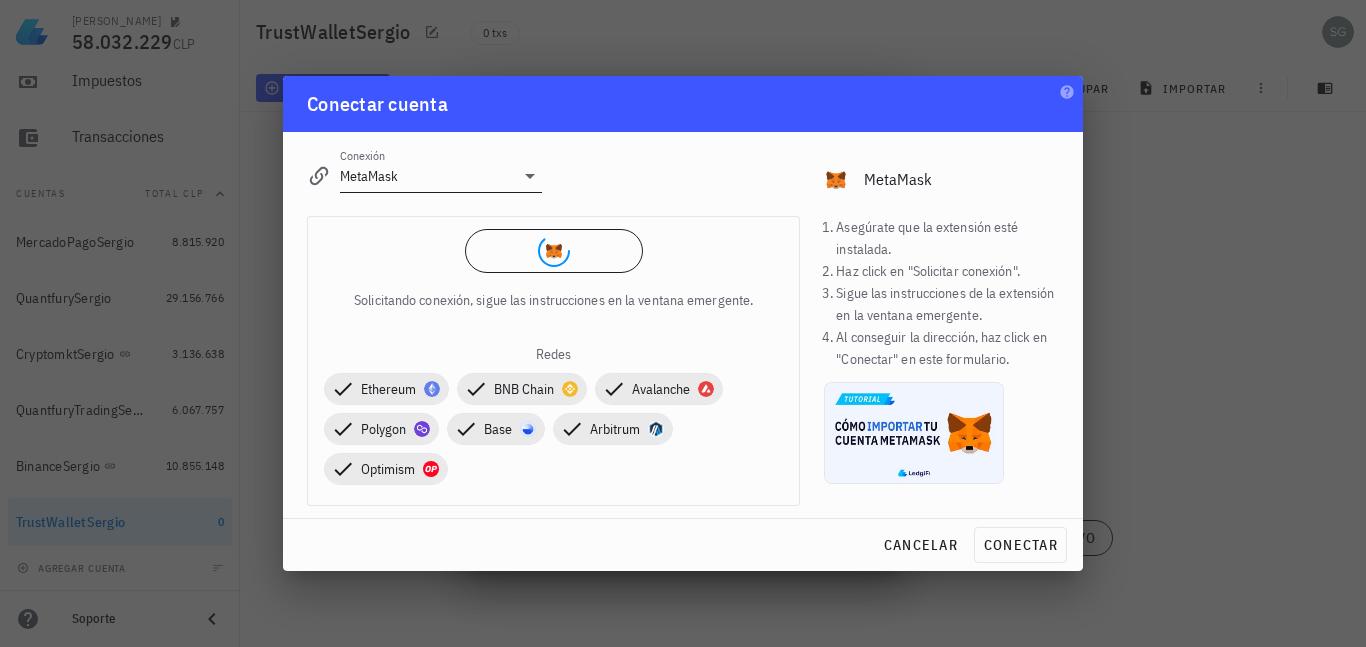 click on "Conexión MetaMask" at bounding box center (424, 170) 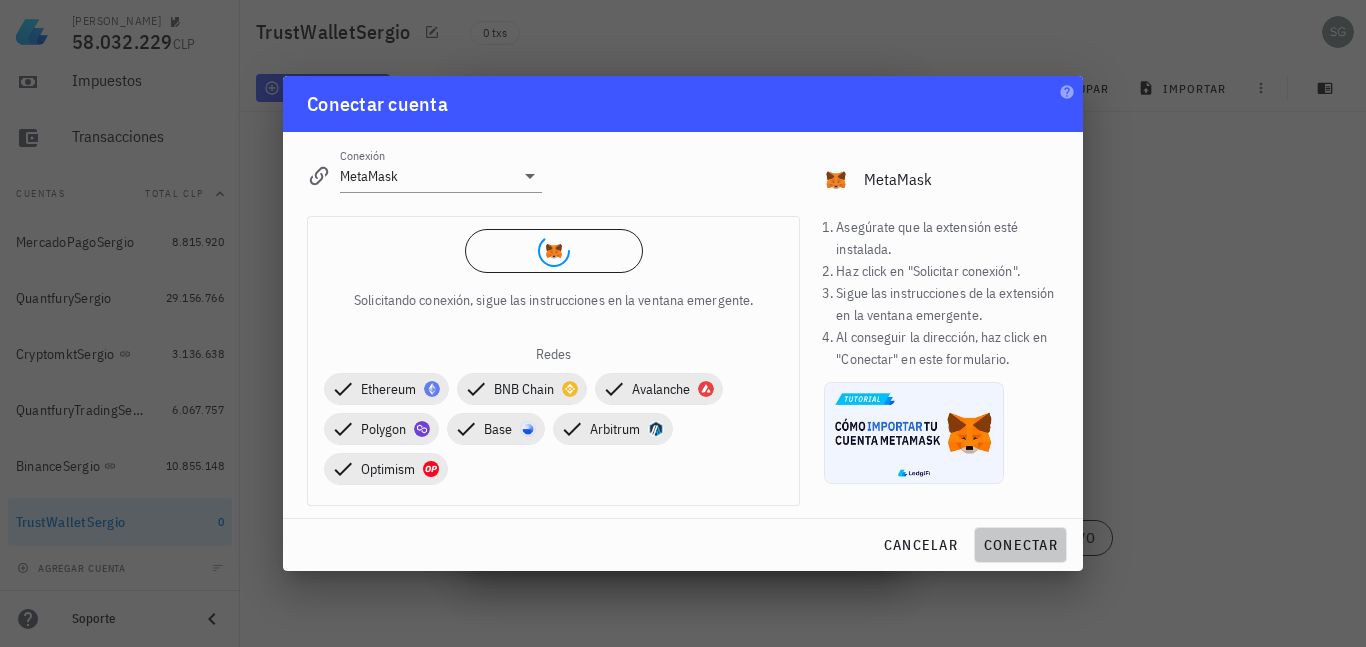 click on "conectar" at bounding box center (1020, 545) 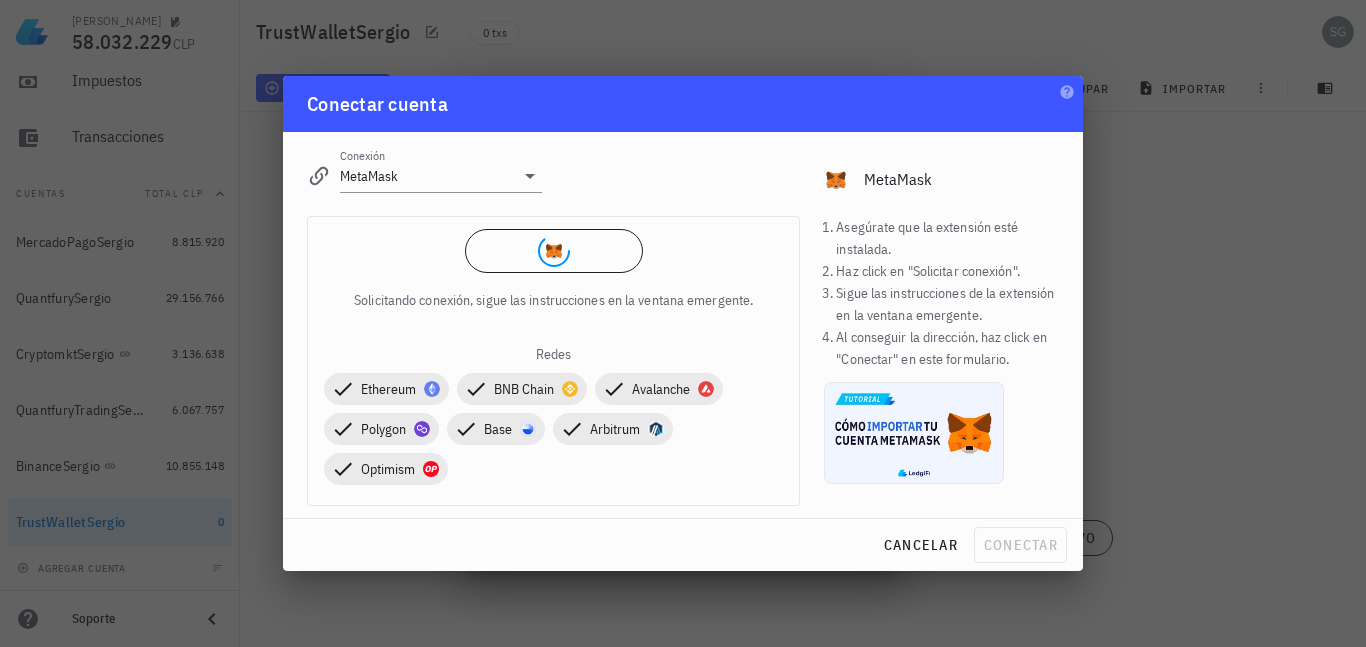 click on "Conectar cuenta" at bounding box center [683, 104] 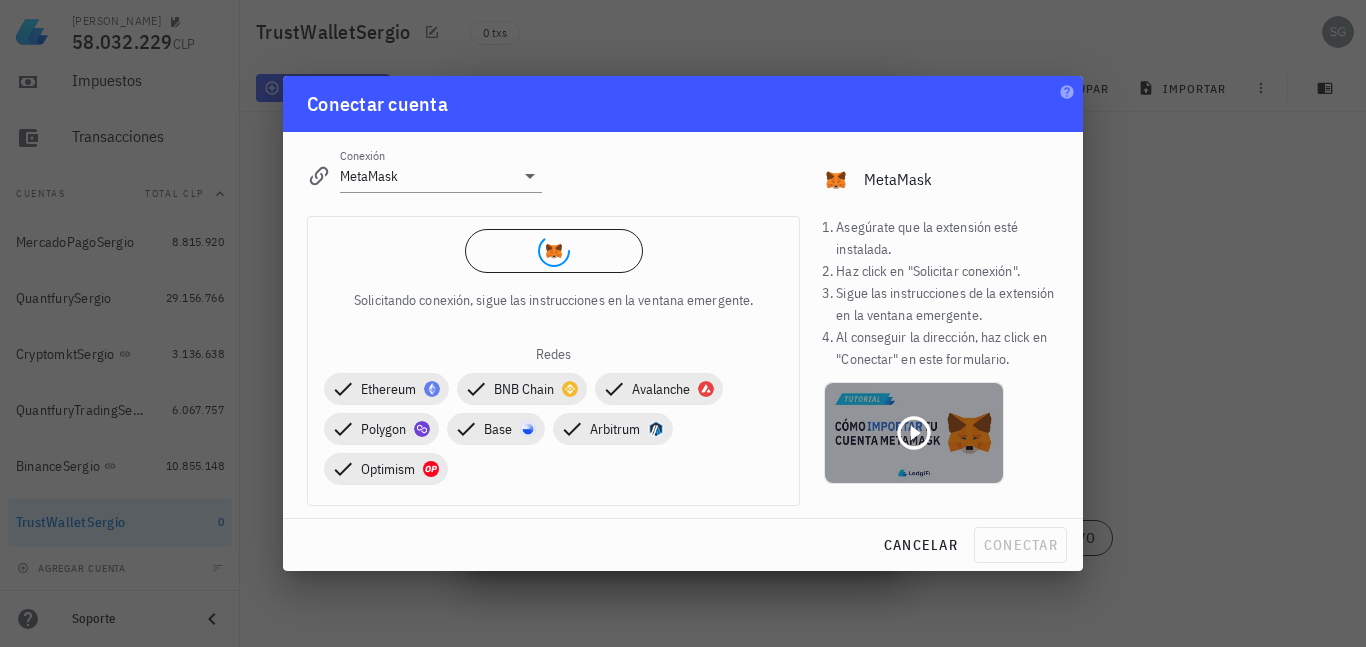 click 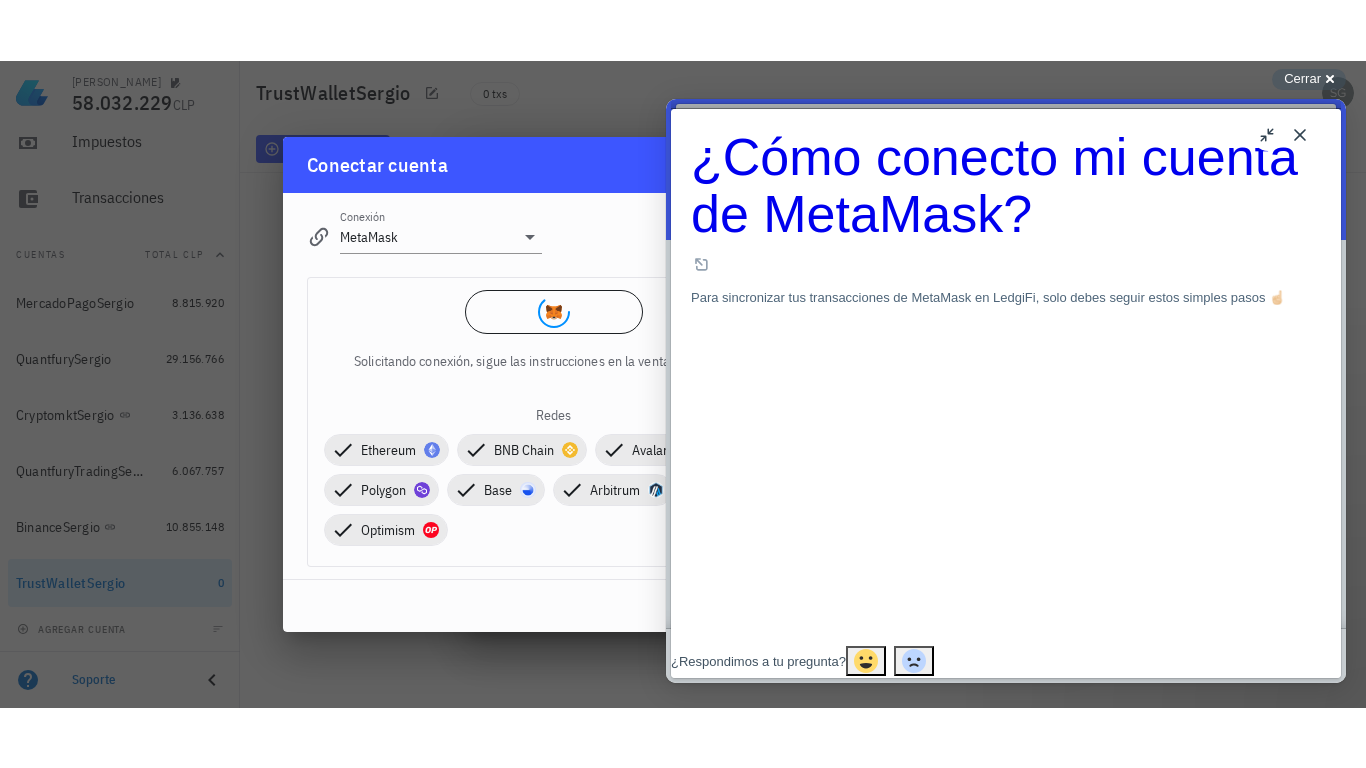 scroll, scrollTop: 70, scrollLeft: 0, axis: vertical 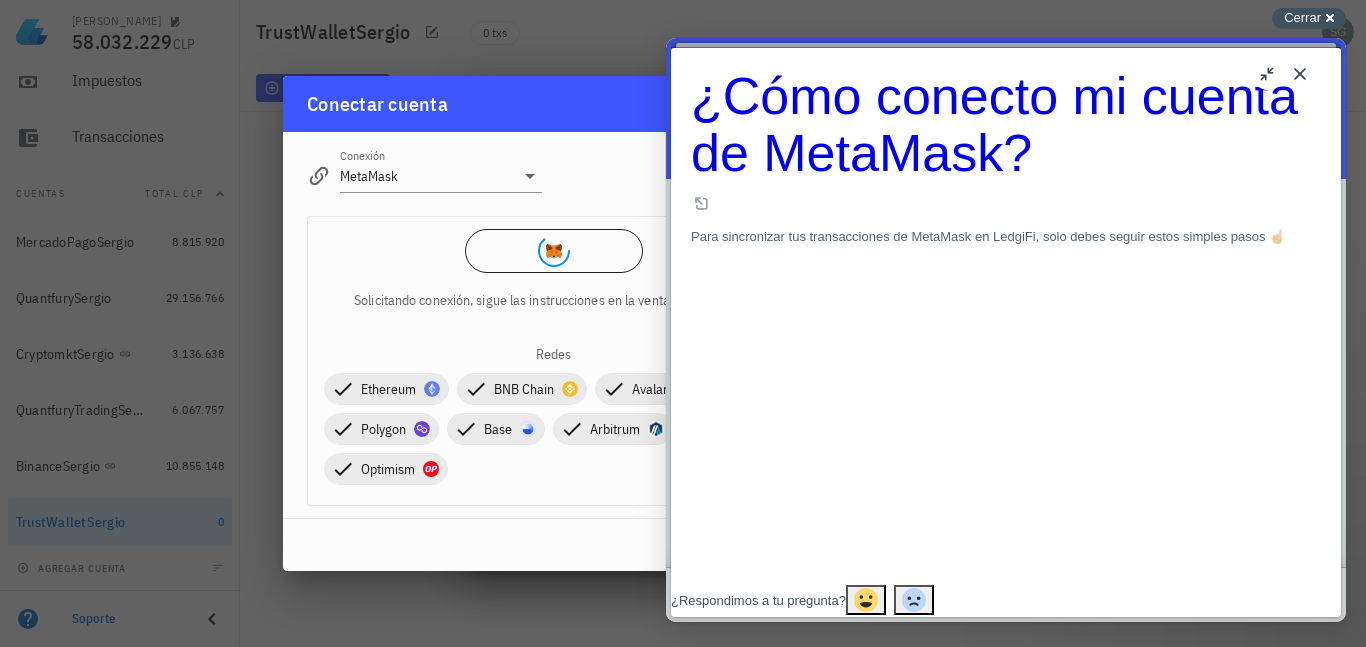 click on "Cerrar" at bounding box center [1302, 17] 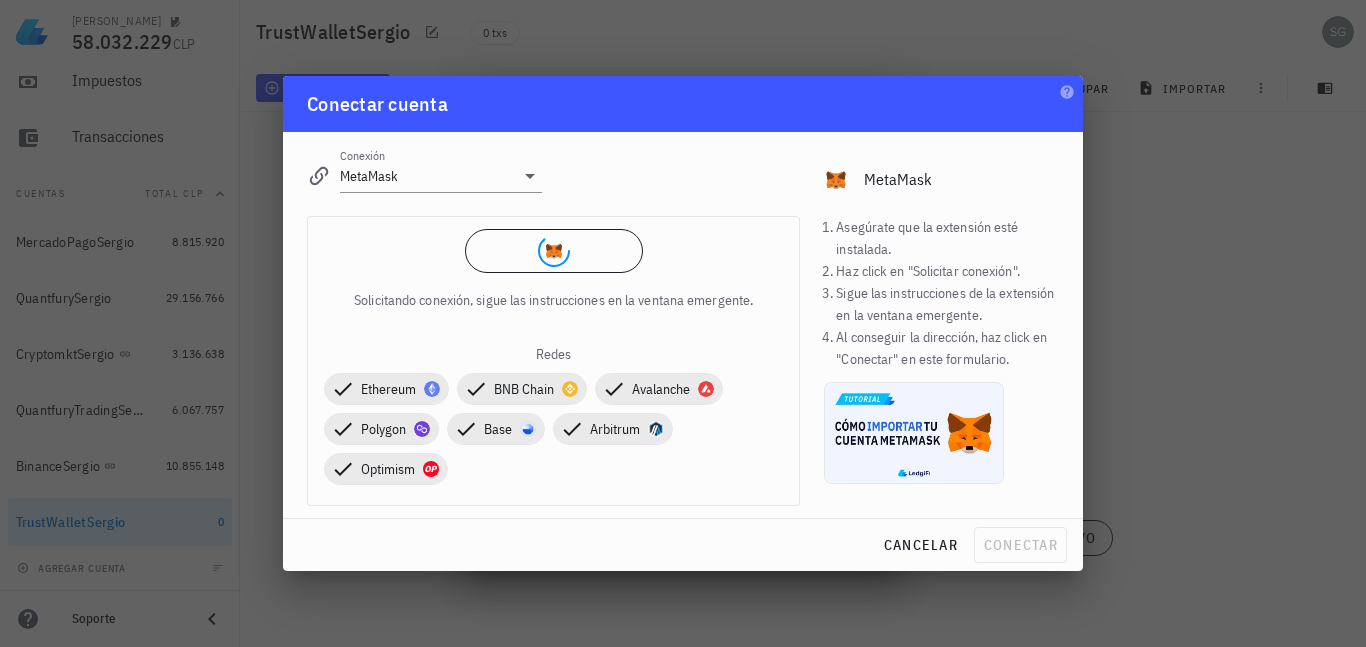click at bounding box center (683, 323) 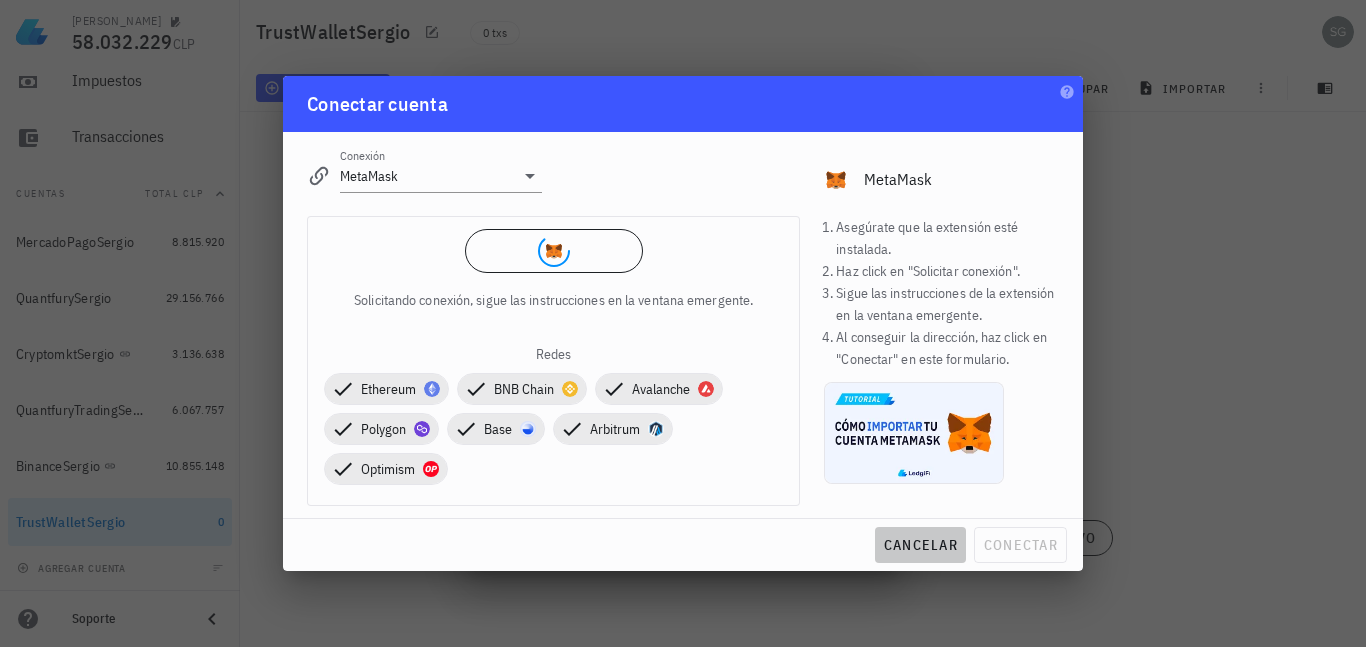 click on "cancelar" at bounding box center (920, 545) 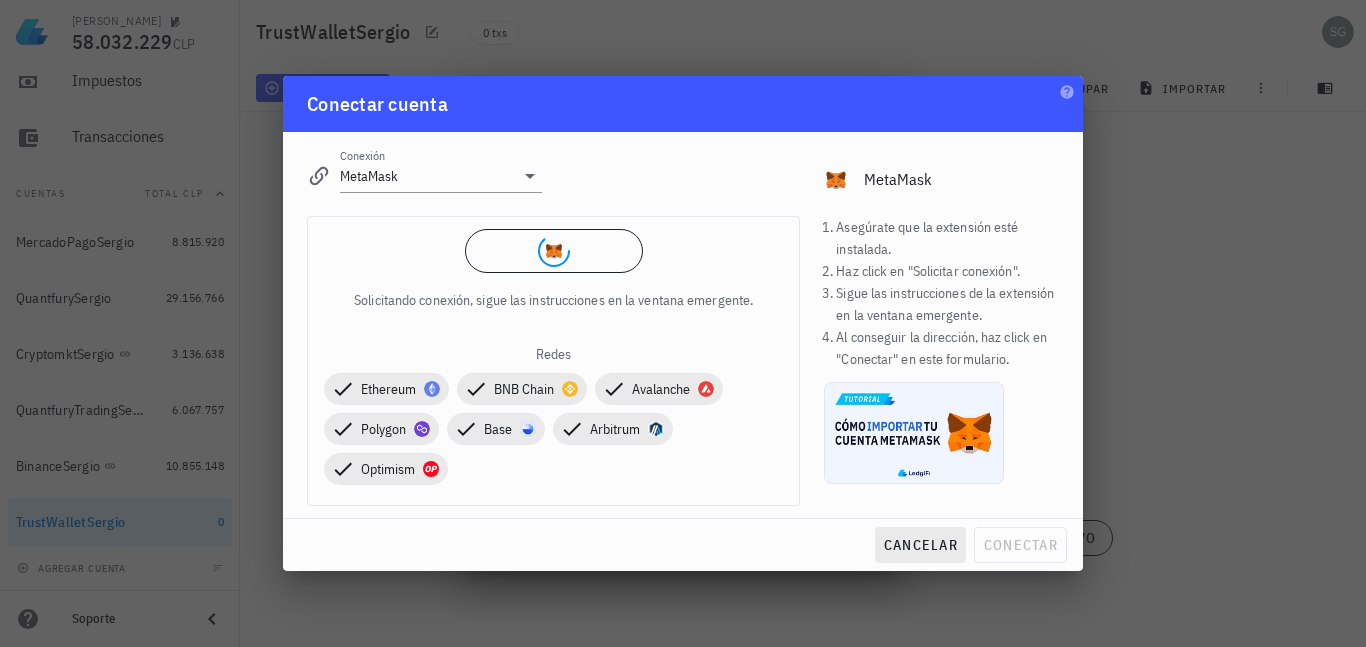type 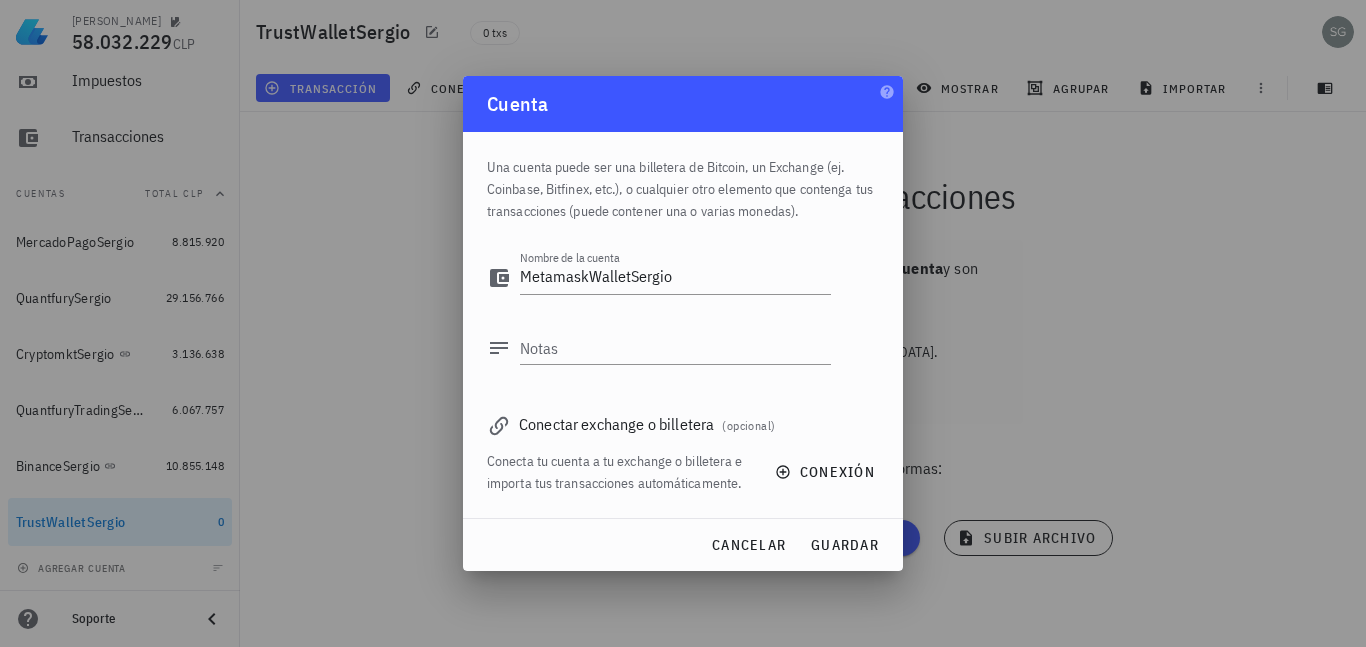 click on "cancelar
guardar" at bounding box center [683, 545] 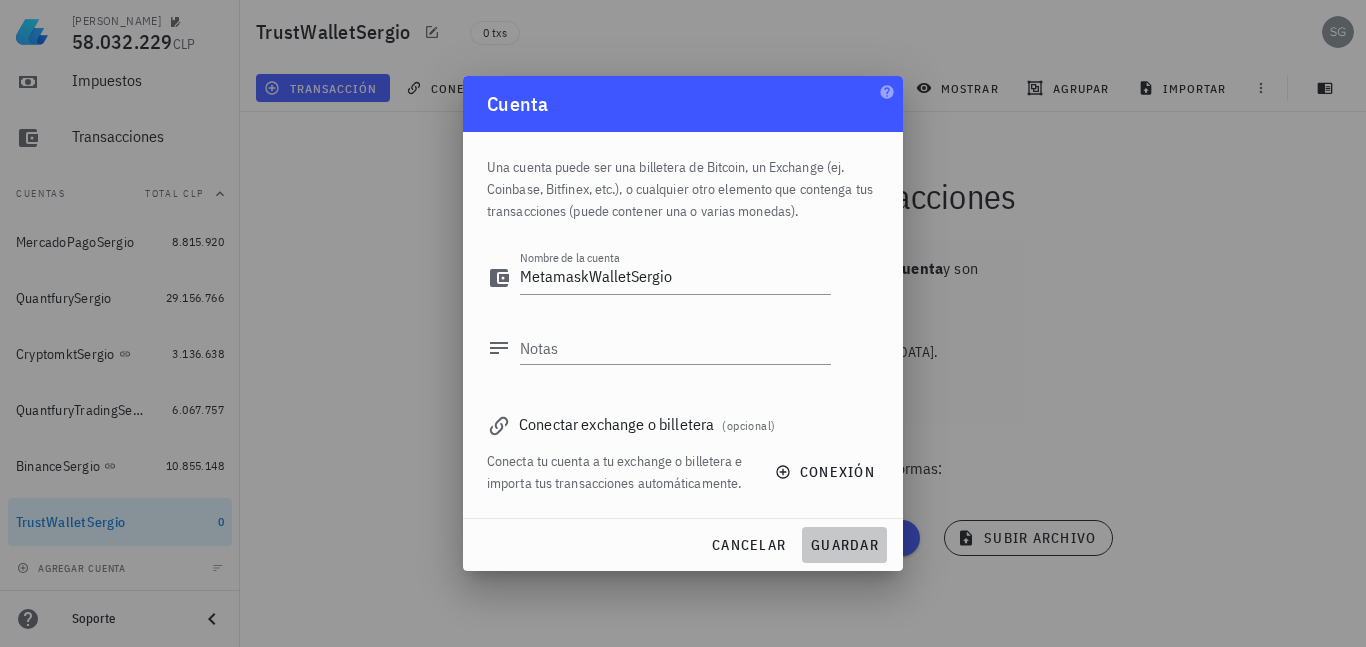 click on "guardar" at bounding box center (844, 545) 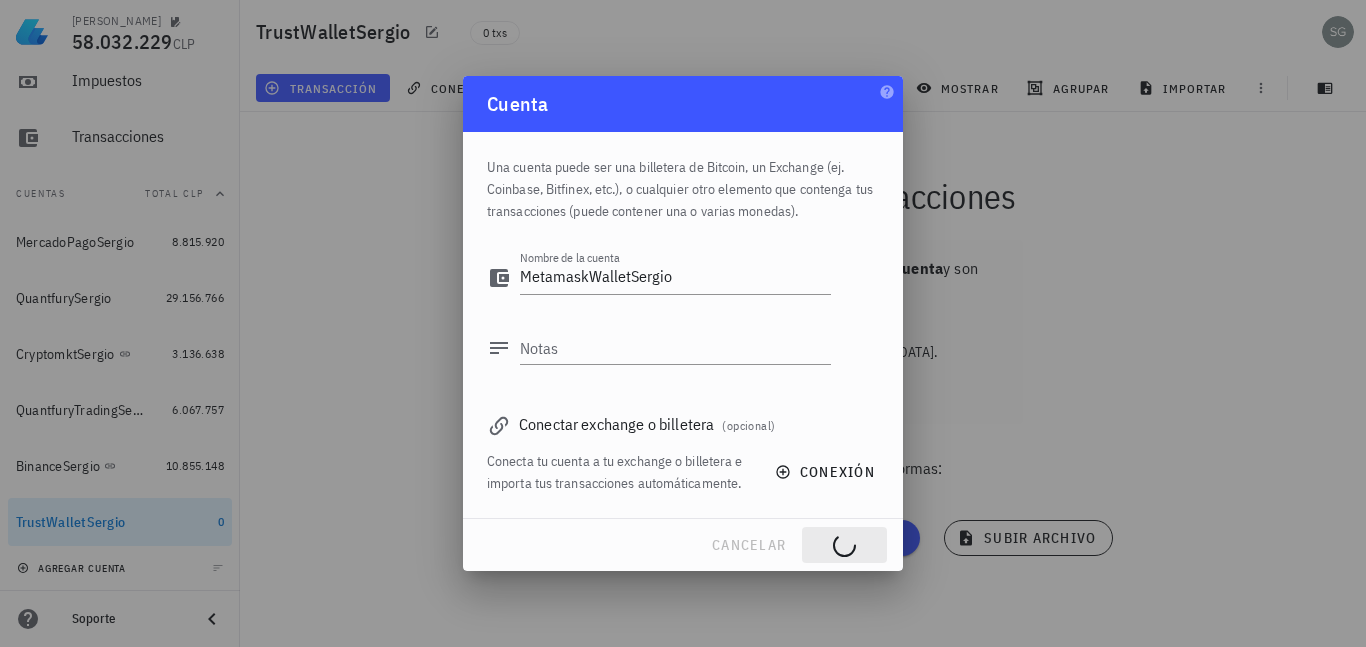 type 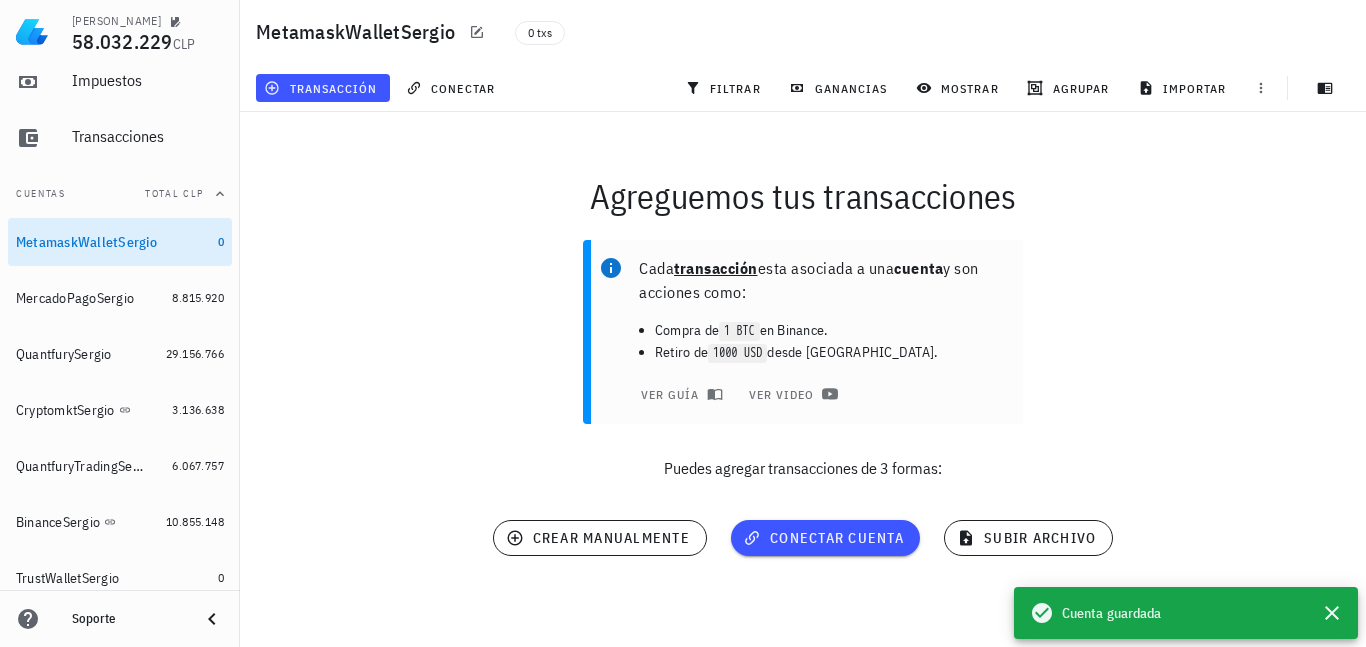 scroll, scrollTop: 182, scrollLeft: 0, axis: vertical 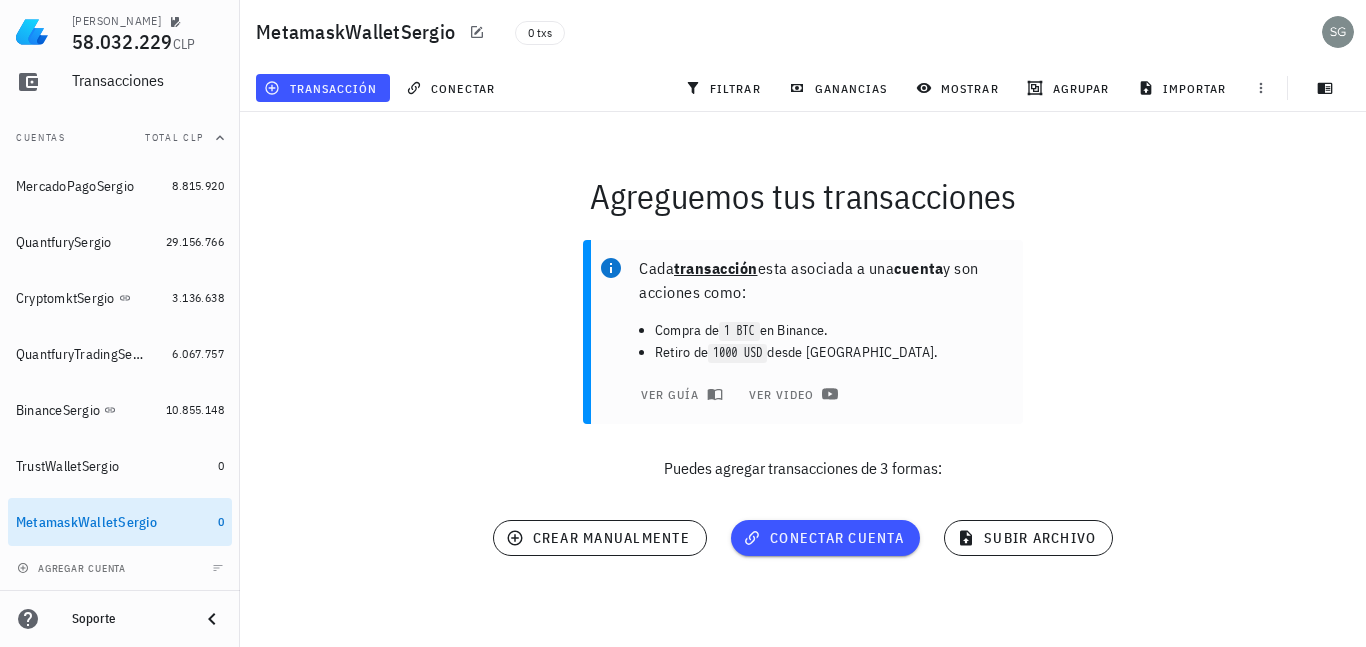 drag, startPoint x: 1085, startPoint y: 4, endPoint x: 361, endPoint y: 338, distance: 797.32806 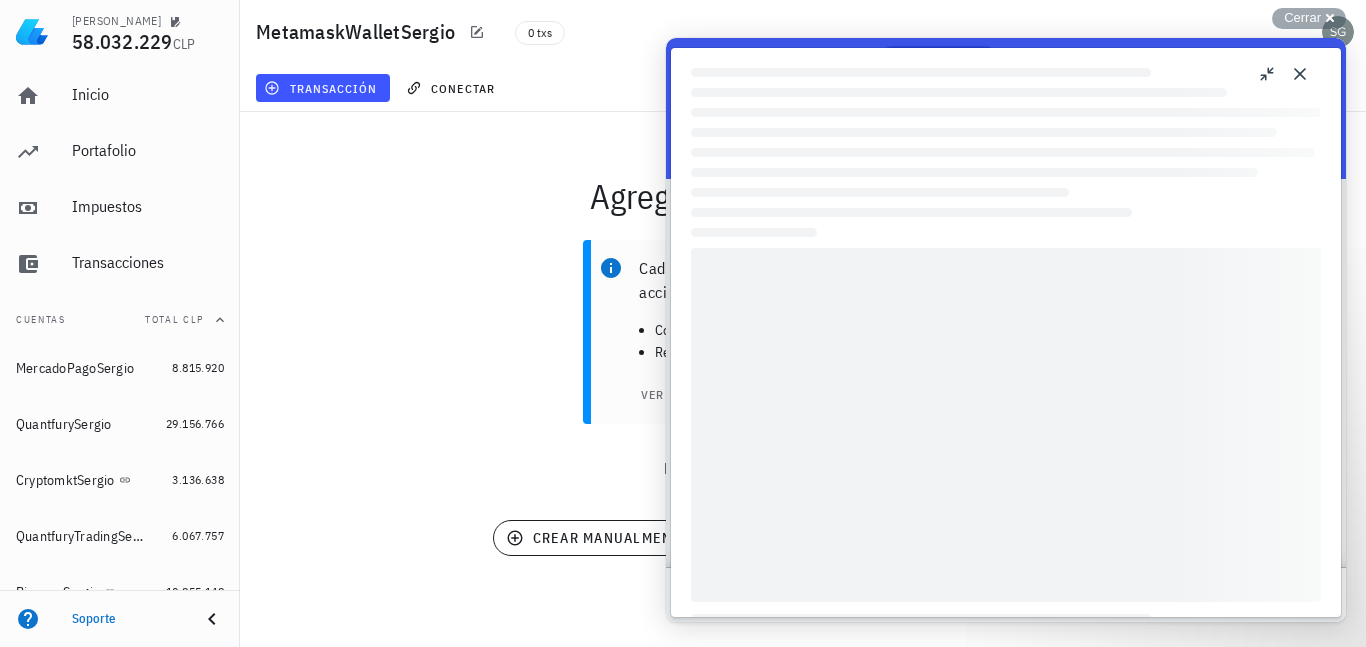 scroll, scrollTop: 0, scrollLeft: 0, axis: both 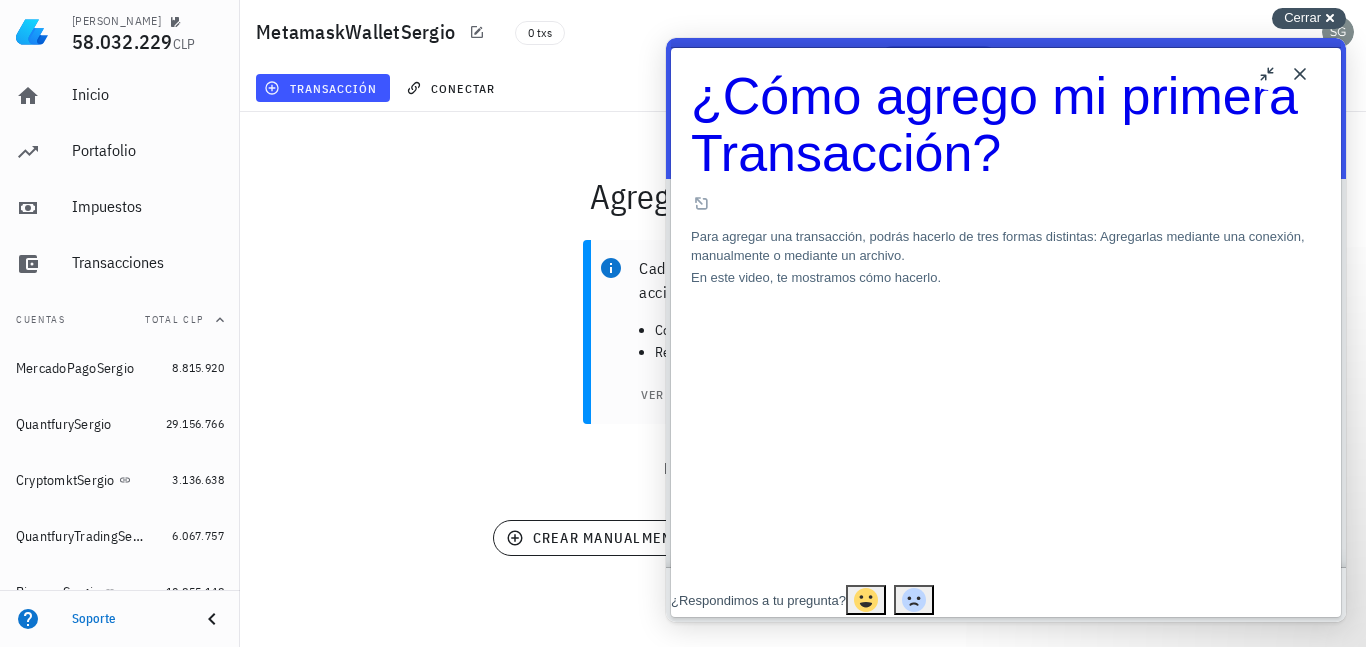 click on "Cerrar" at bounding box center (1302, 17) 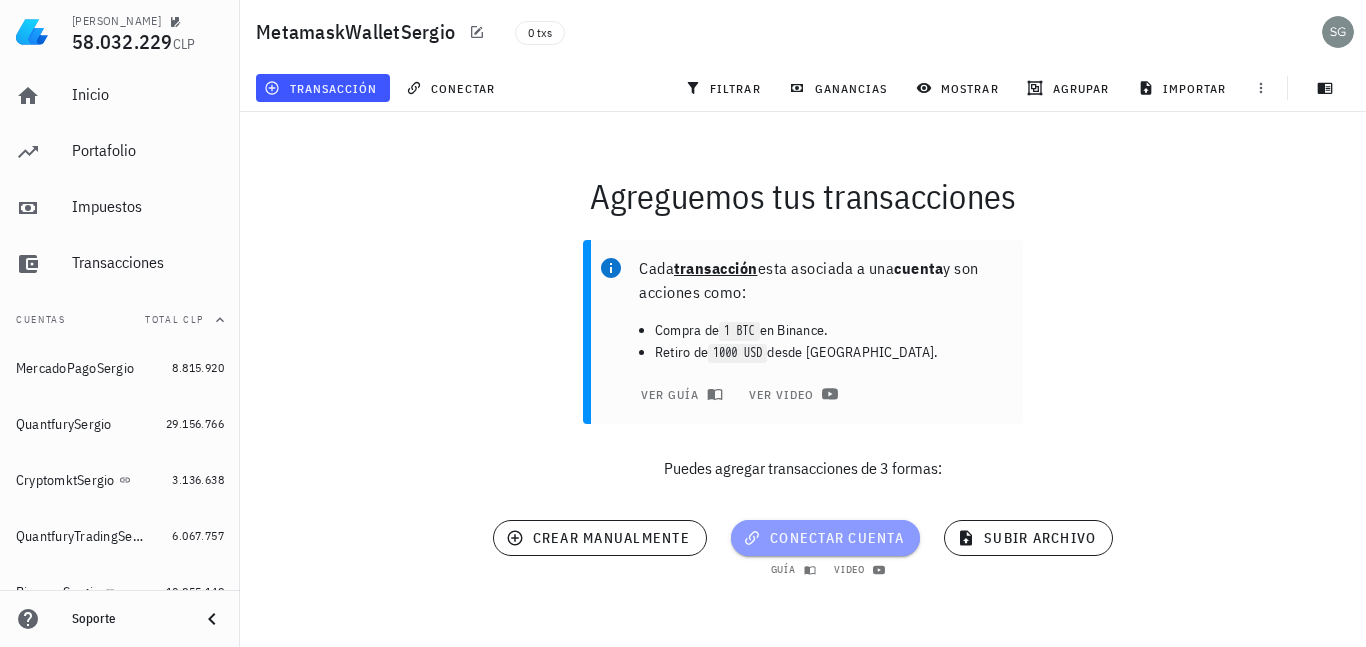click on "conectar cuenta" at bounding box center [825, 538] 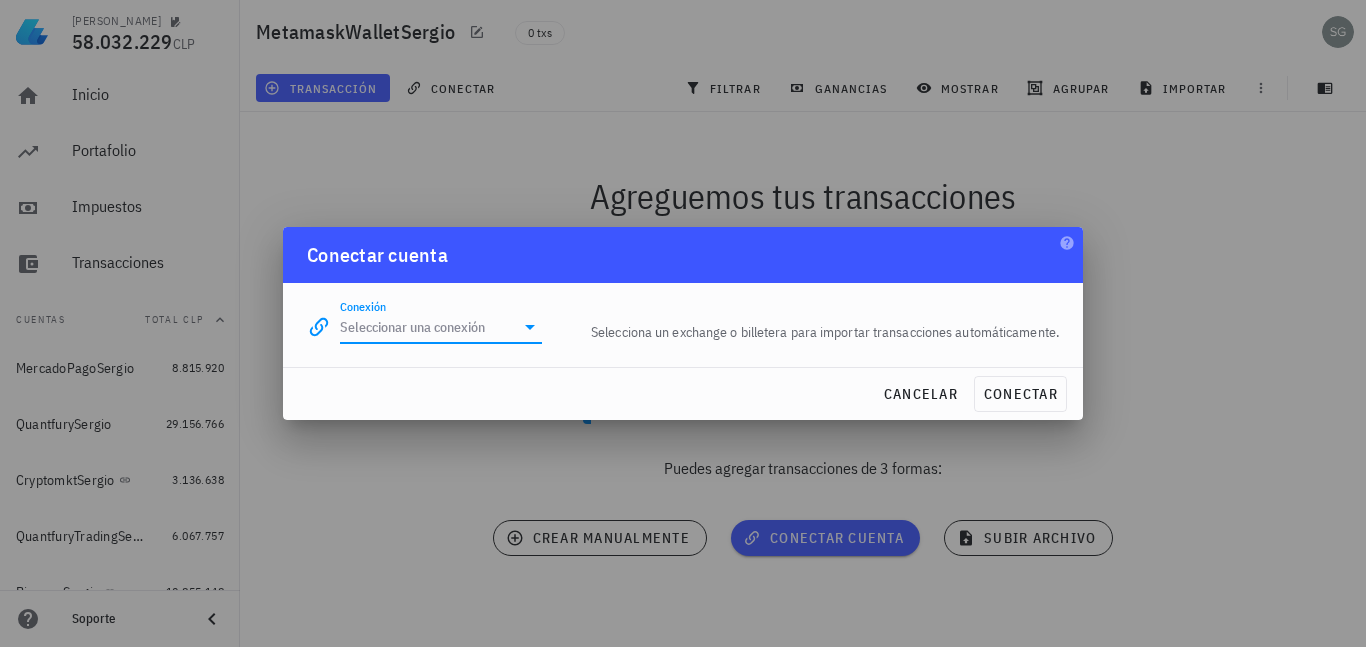 click on "Conexión" at bounding box center [427, 327] 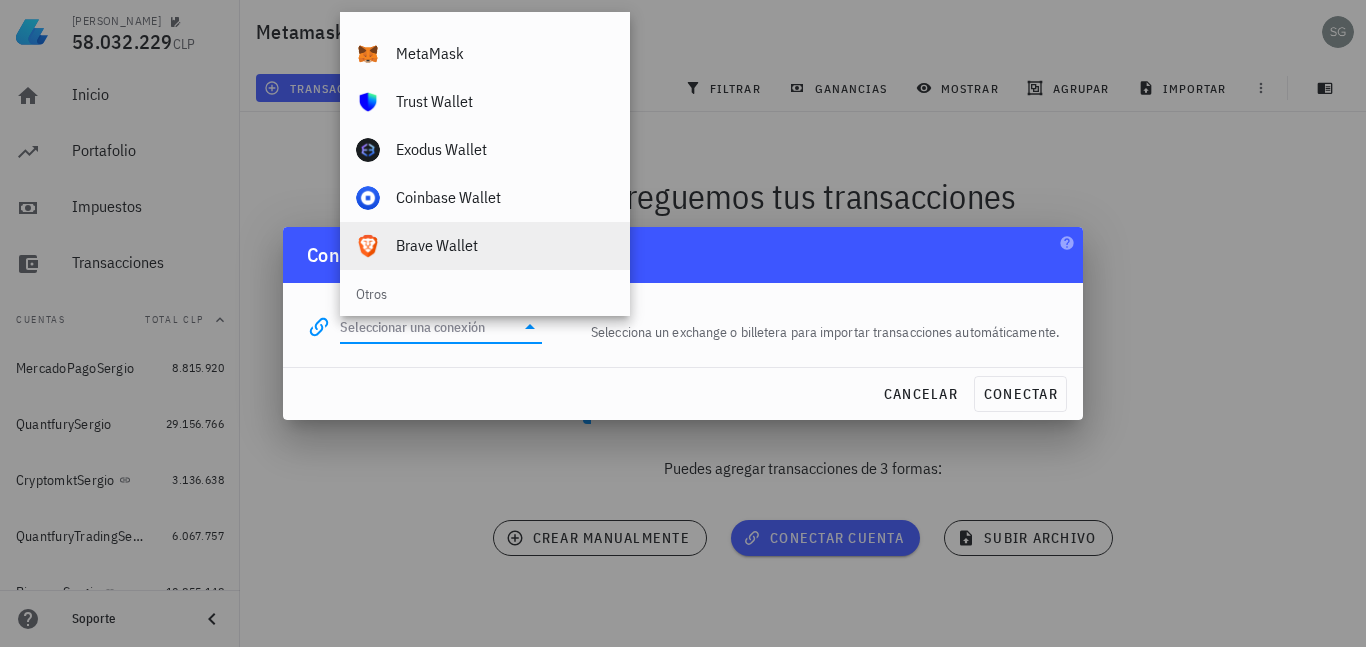 scroll, scrollTop: 1300, scrollLeft: 0, axis: vertical 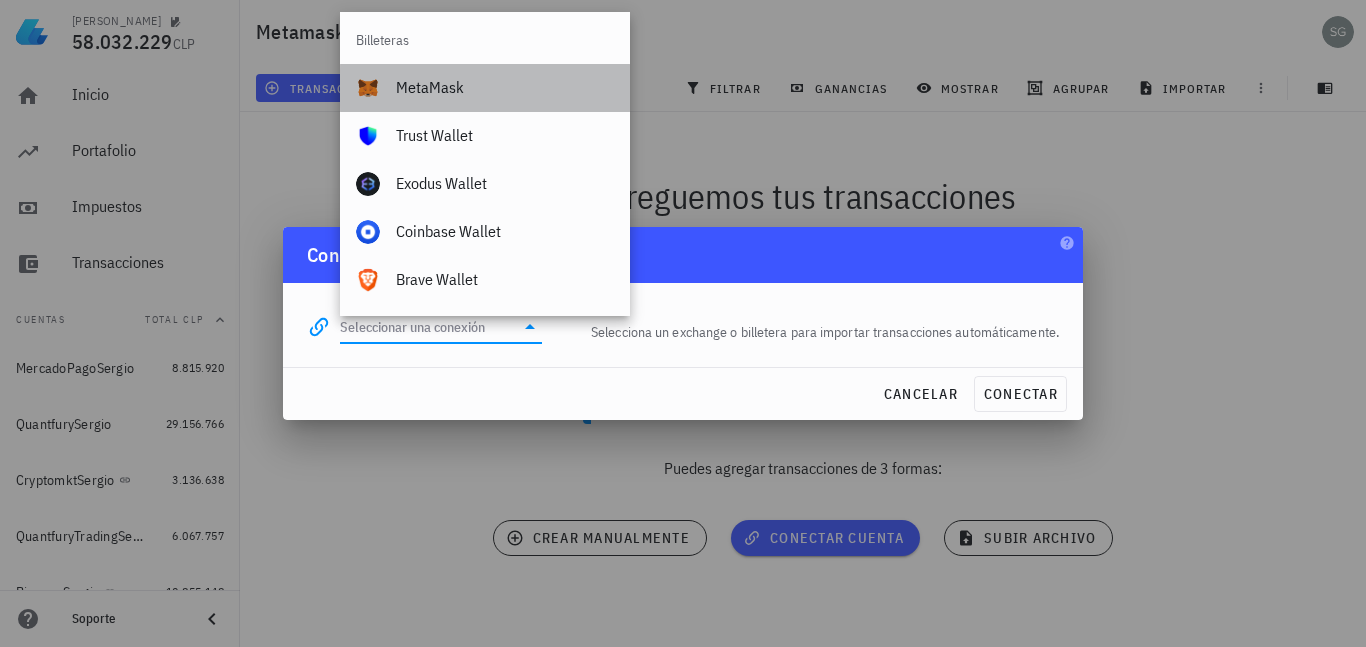 click on "MetaMask" at bounding box center (505, 87) 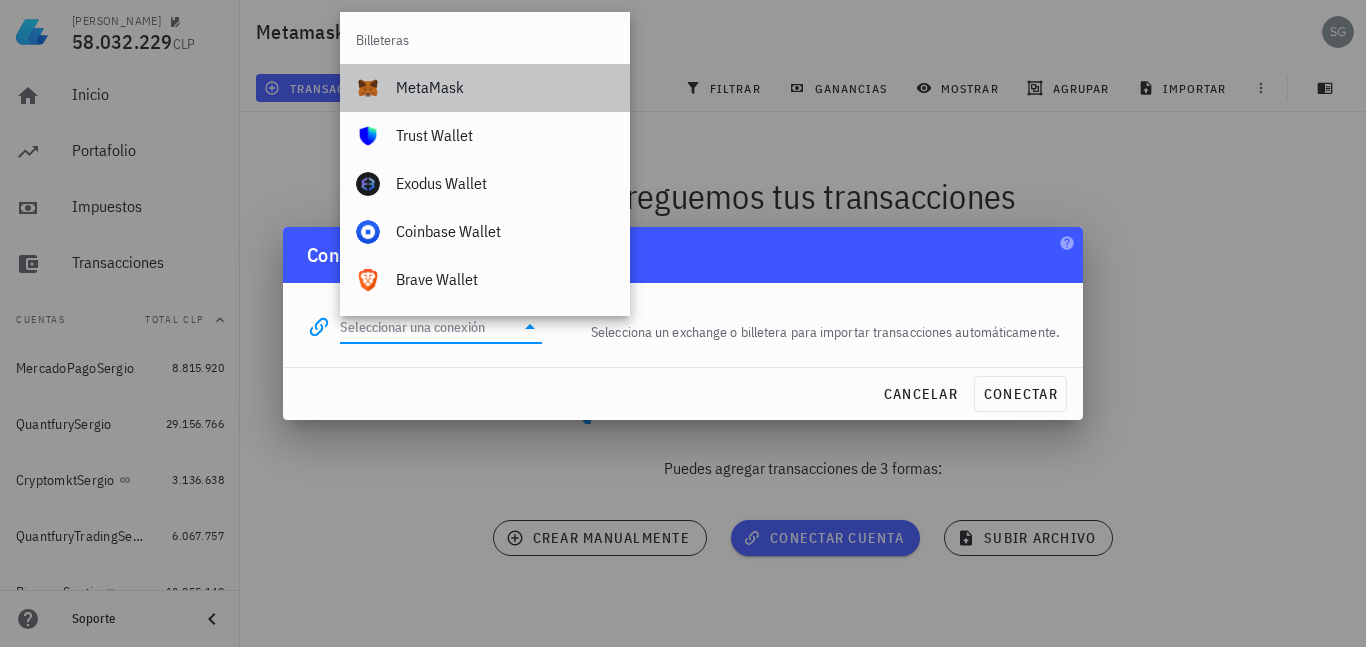 type on "MetaMask" 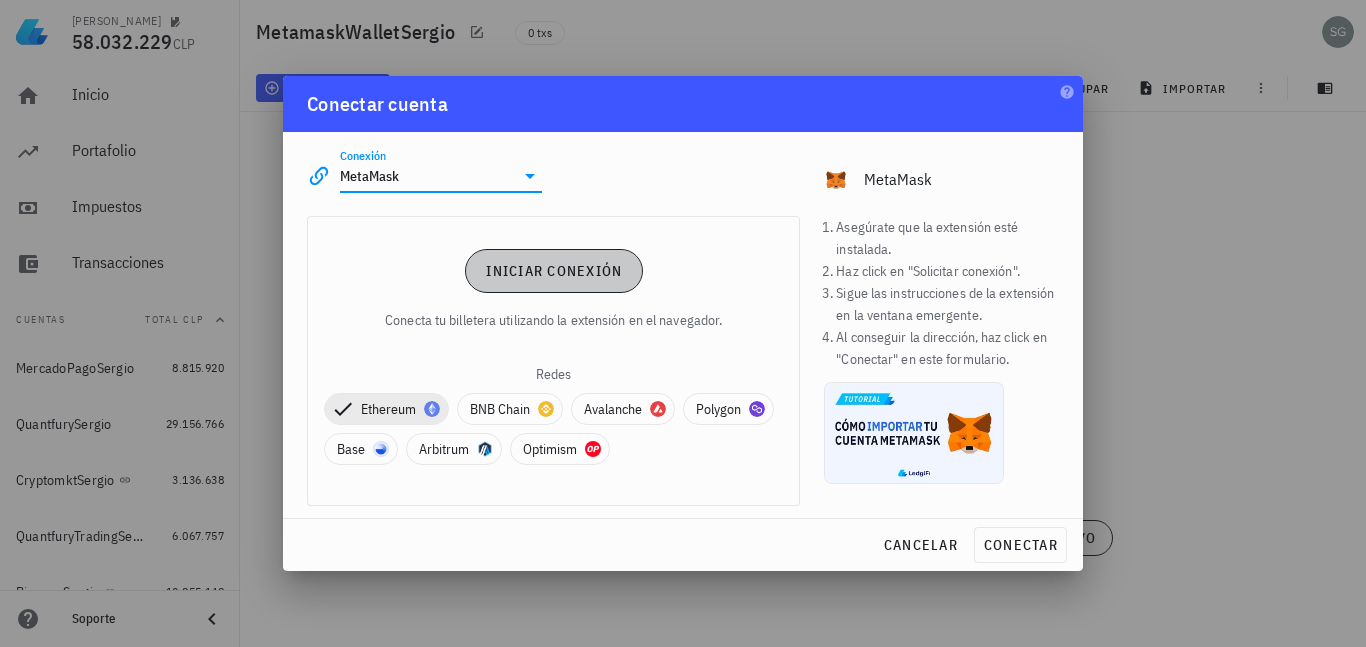 click on "Iniciar conexión" at bounding box center [553, 271] 